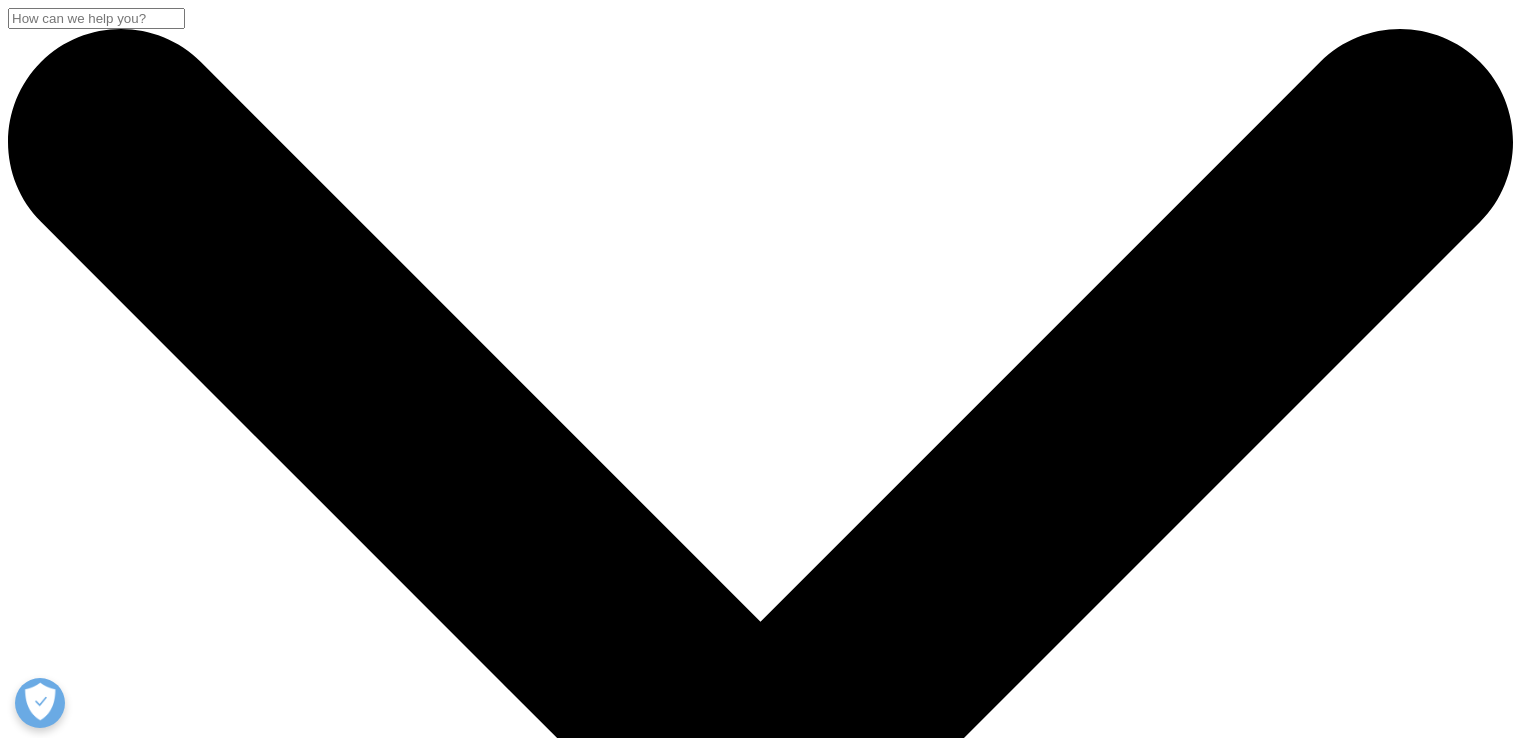 scroll, scrollTop: 400, scrollLeft: 0, axis: vertical 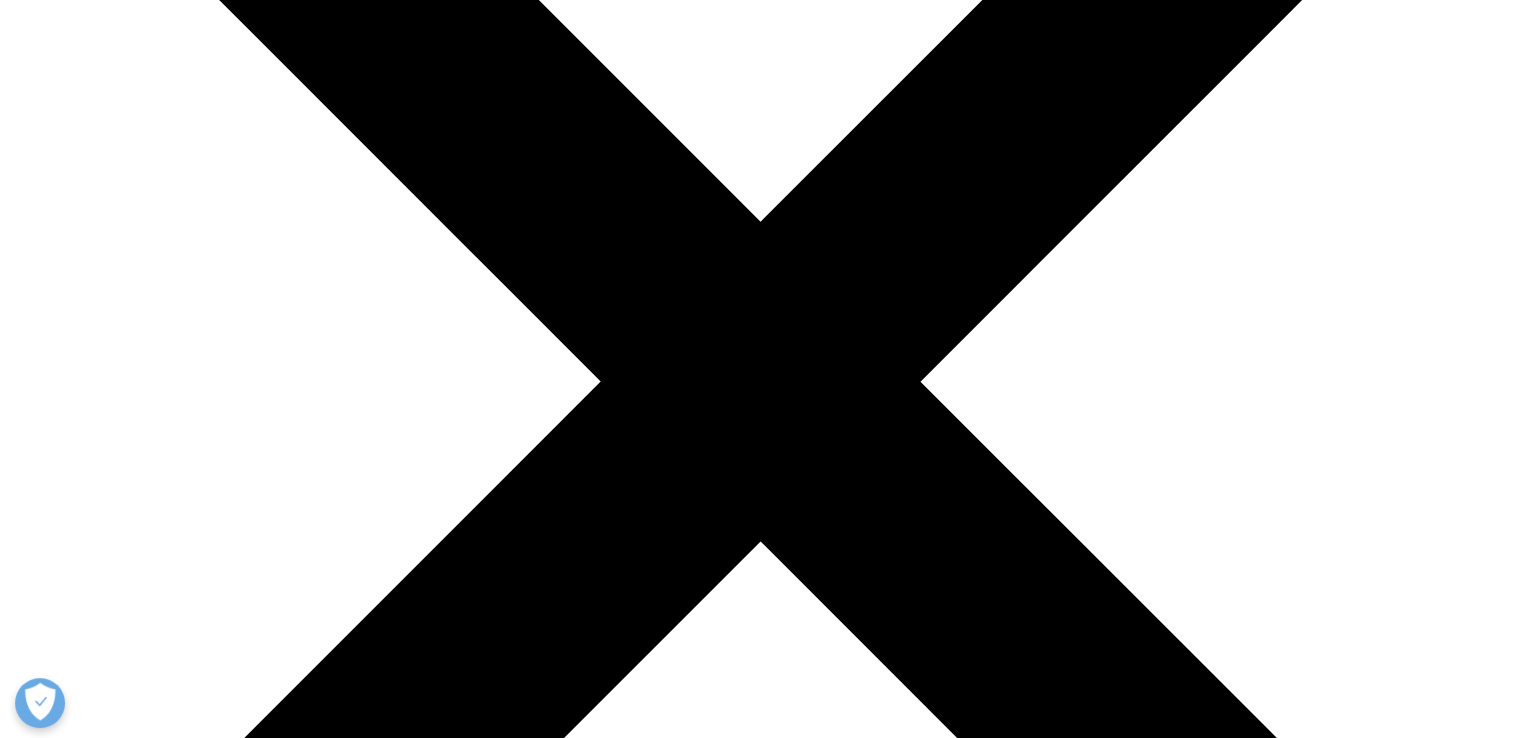 click on "Email Us" at bounding box center (217, 30212) 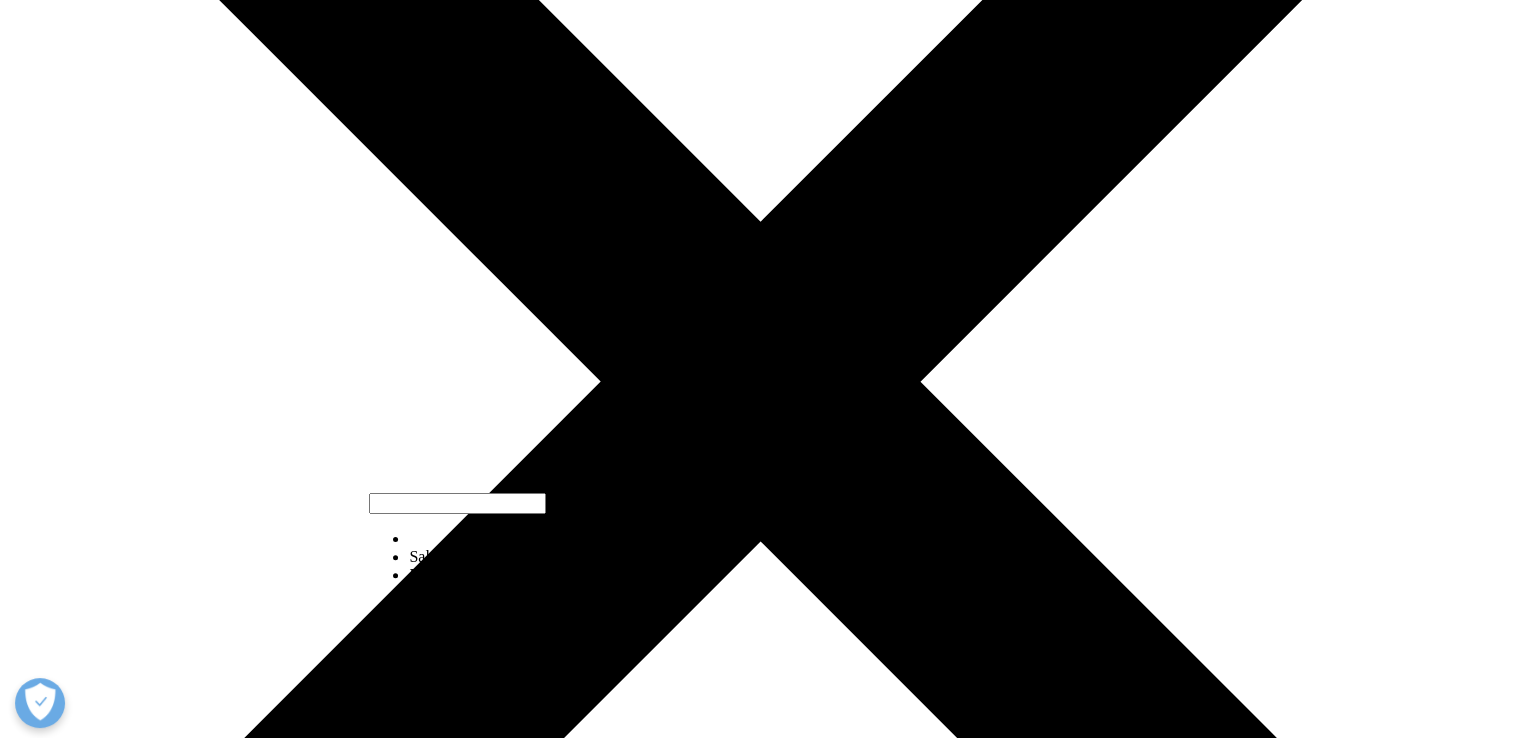 click at bounding box center (315, 30243) 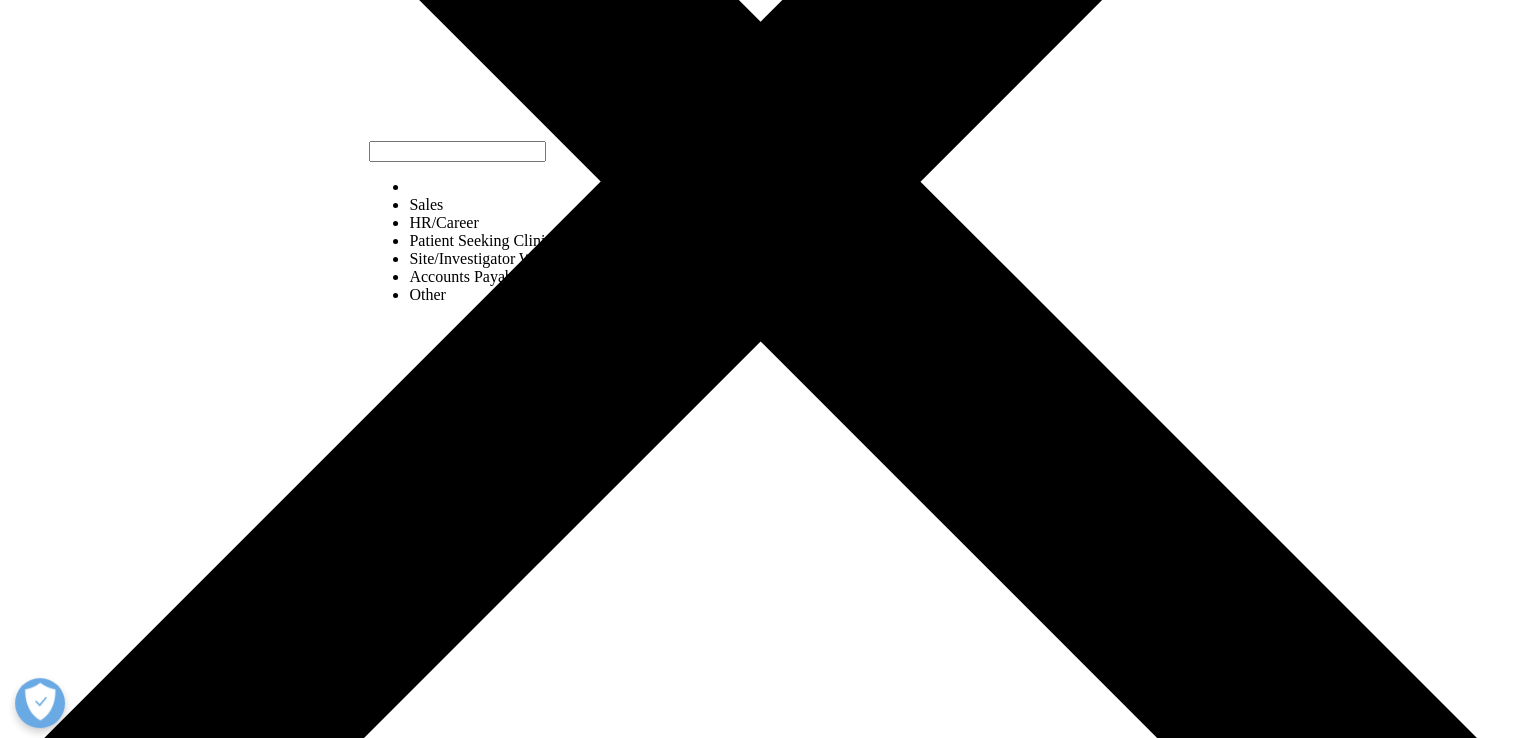 scroll, scrollTop: 500, scrollLeft: 0, axis: vertical 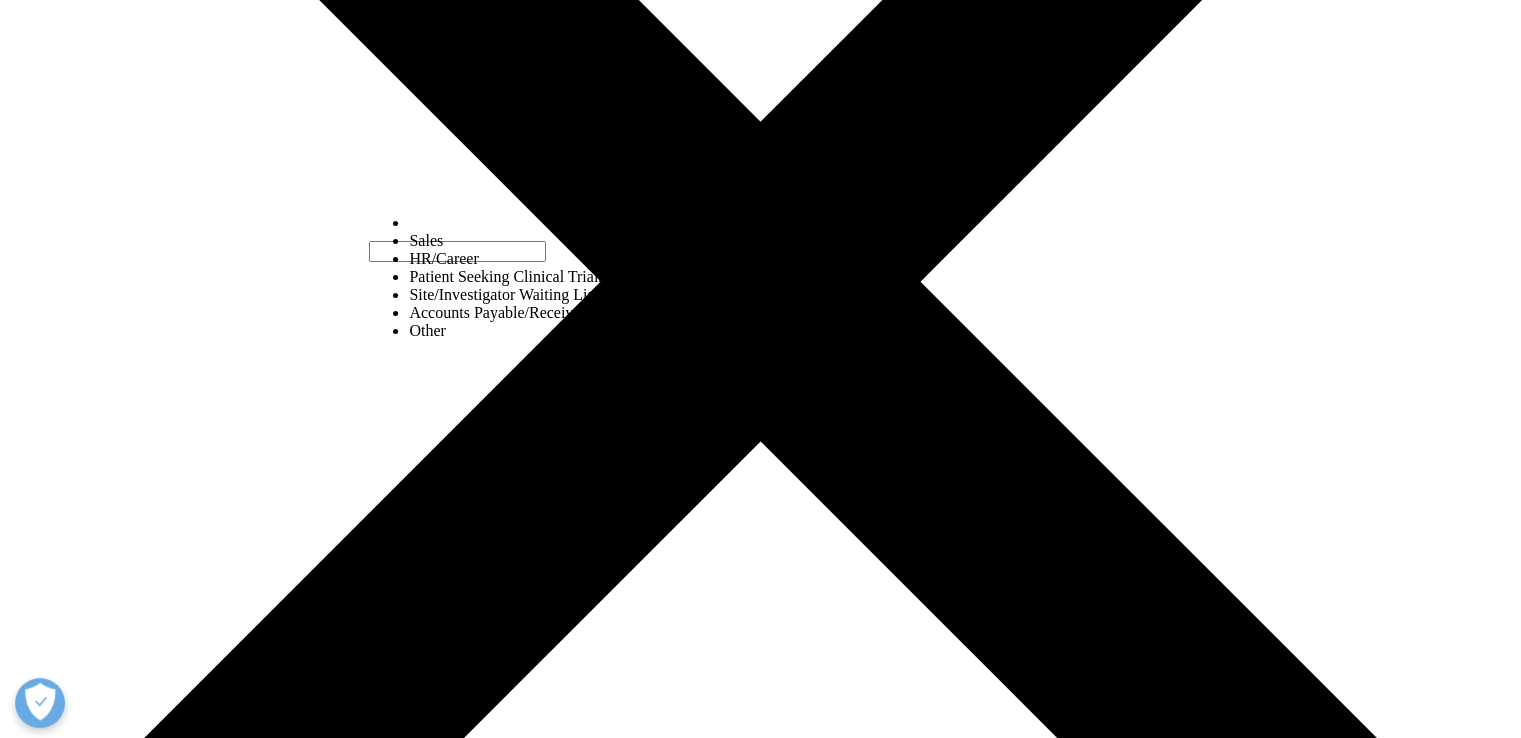 select on "Other" 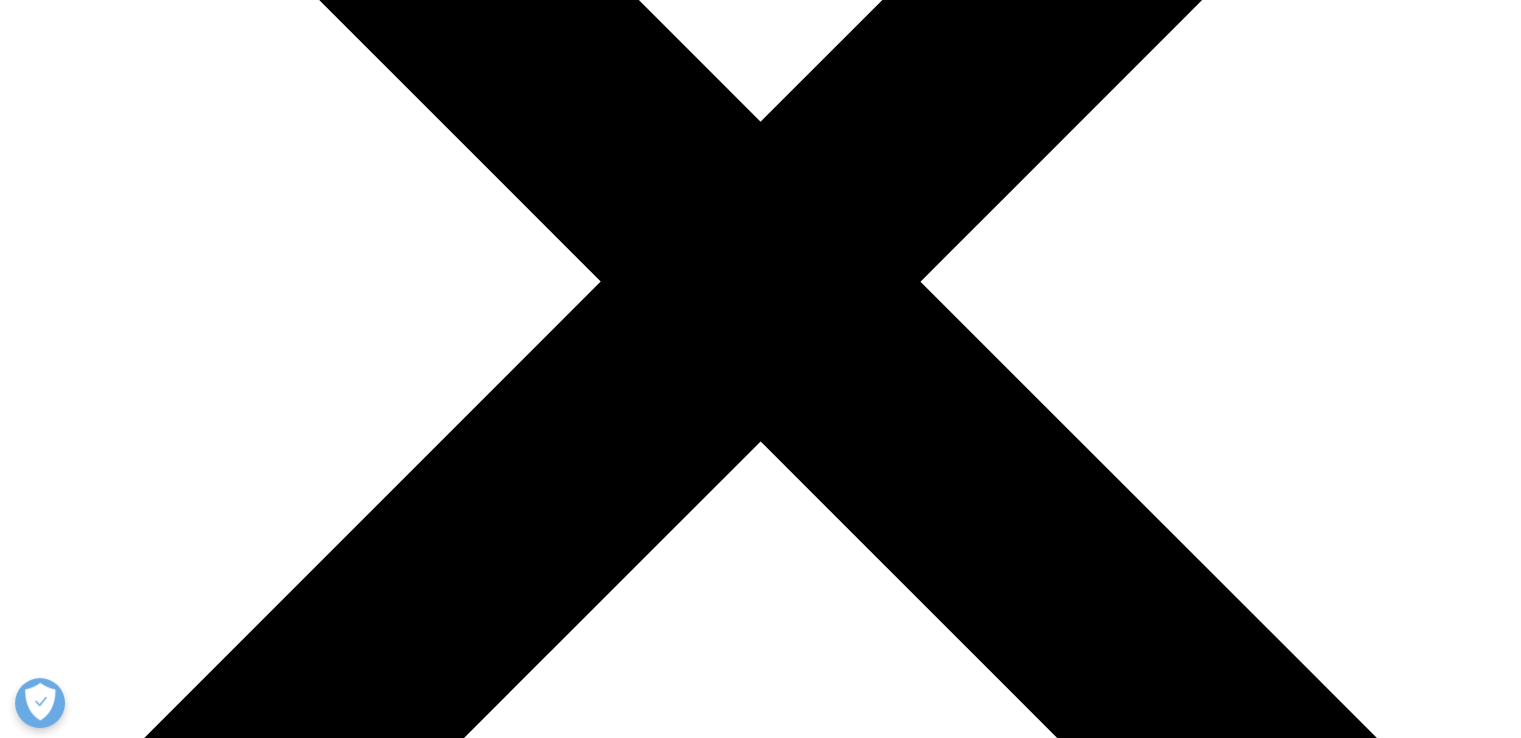 click on "First Name" at bounding box center (172, 33012) 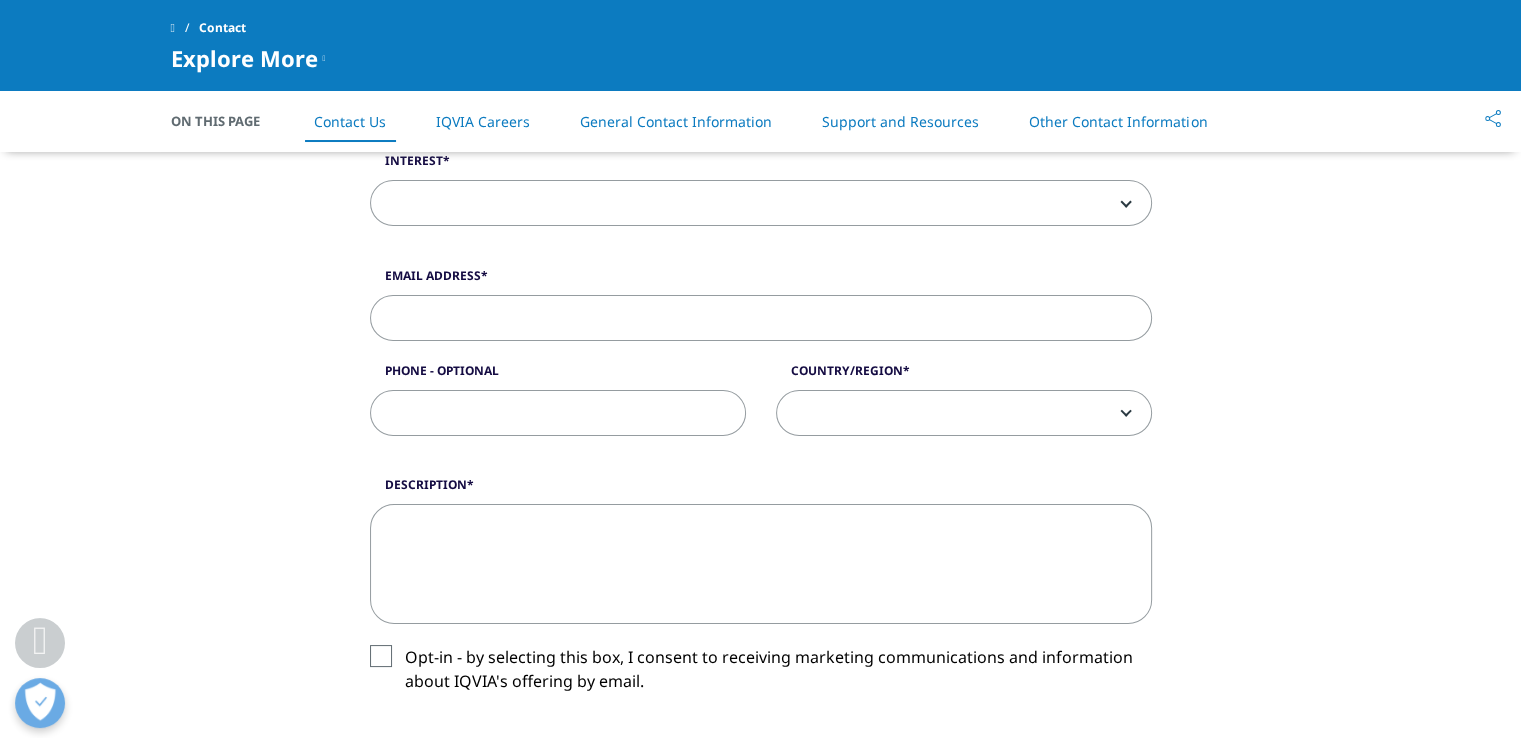 scroll, scrollTop: 300, scrollLeft: 0, axis: vertical 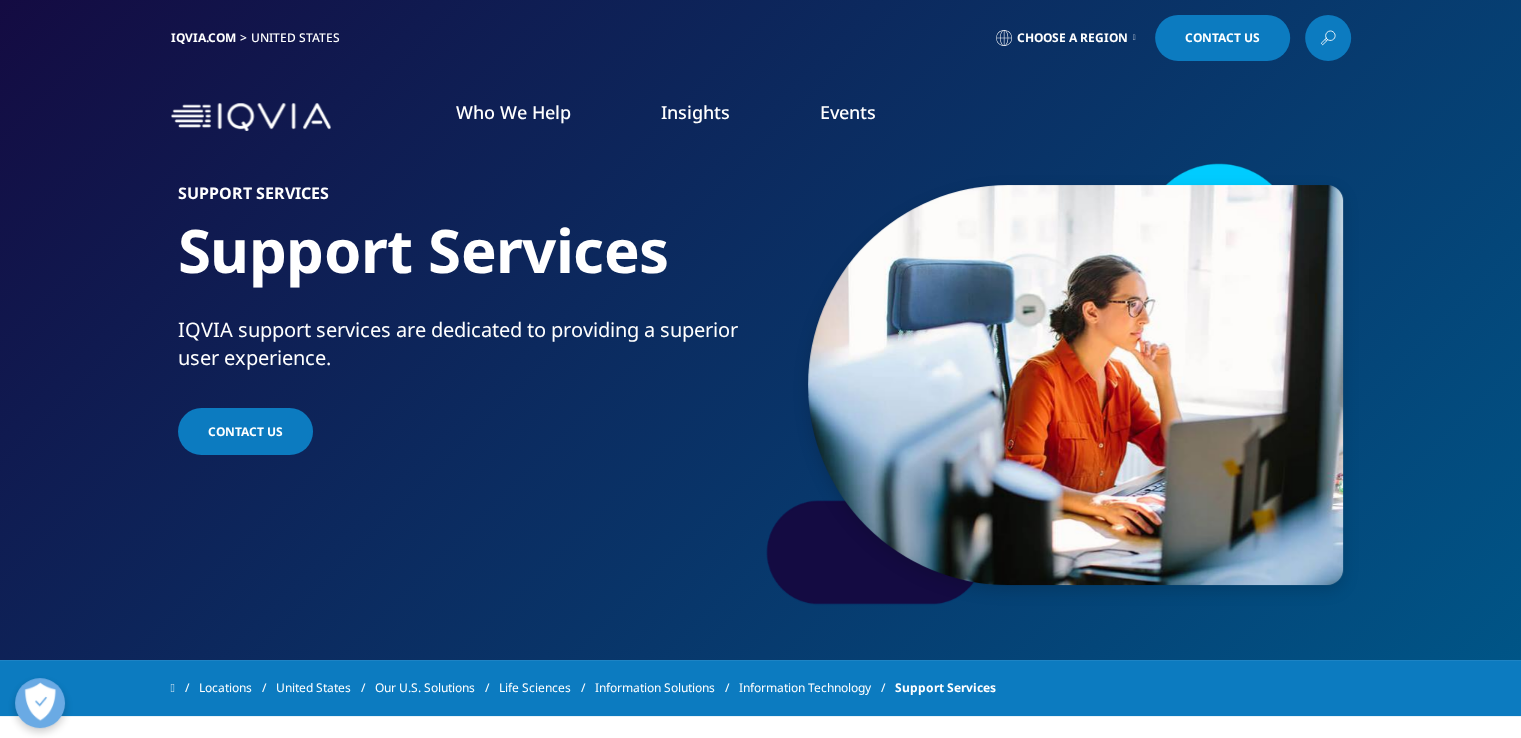 click on "Contact Us" at bounding box center [245, 431] 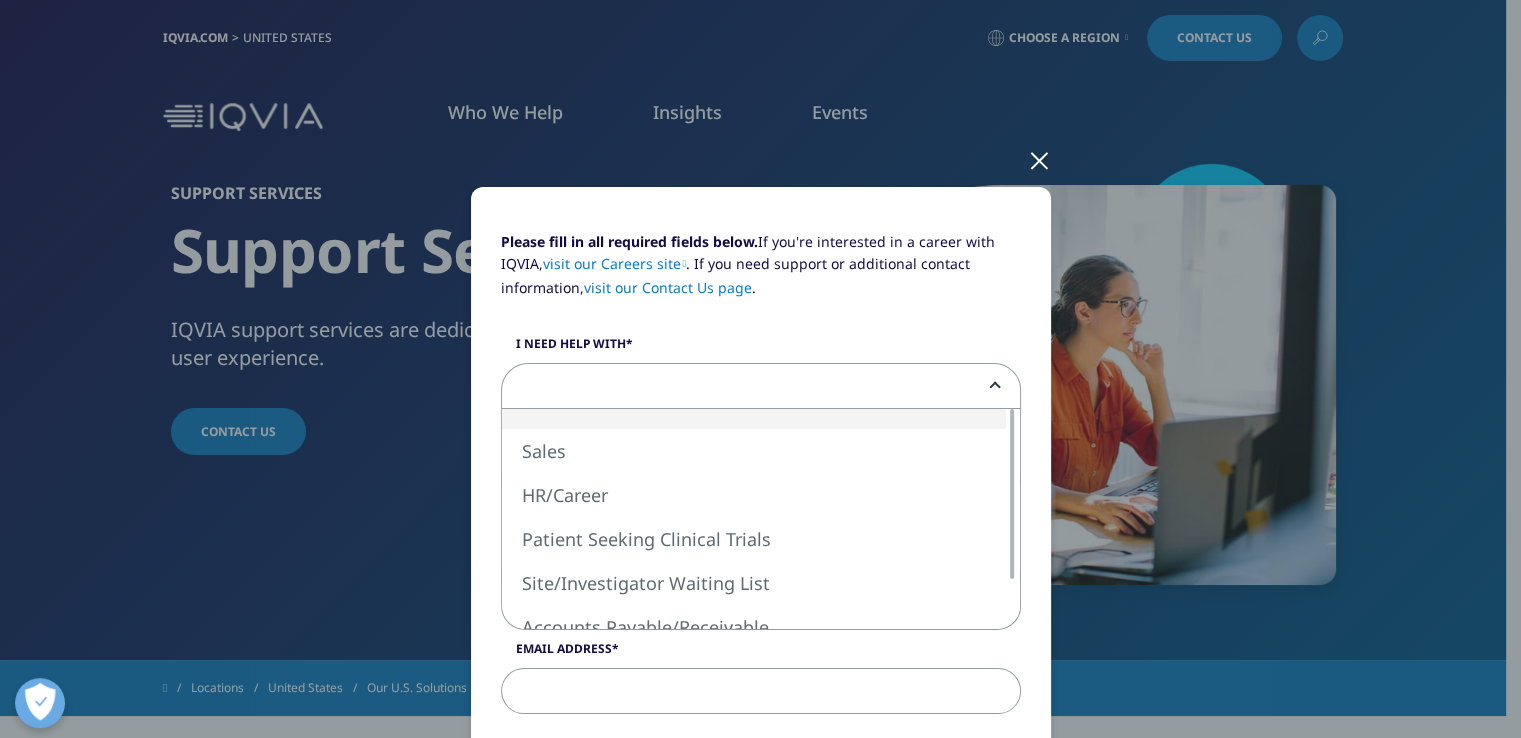 click at bounding box center (761, 387) 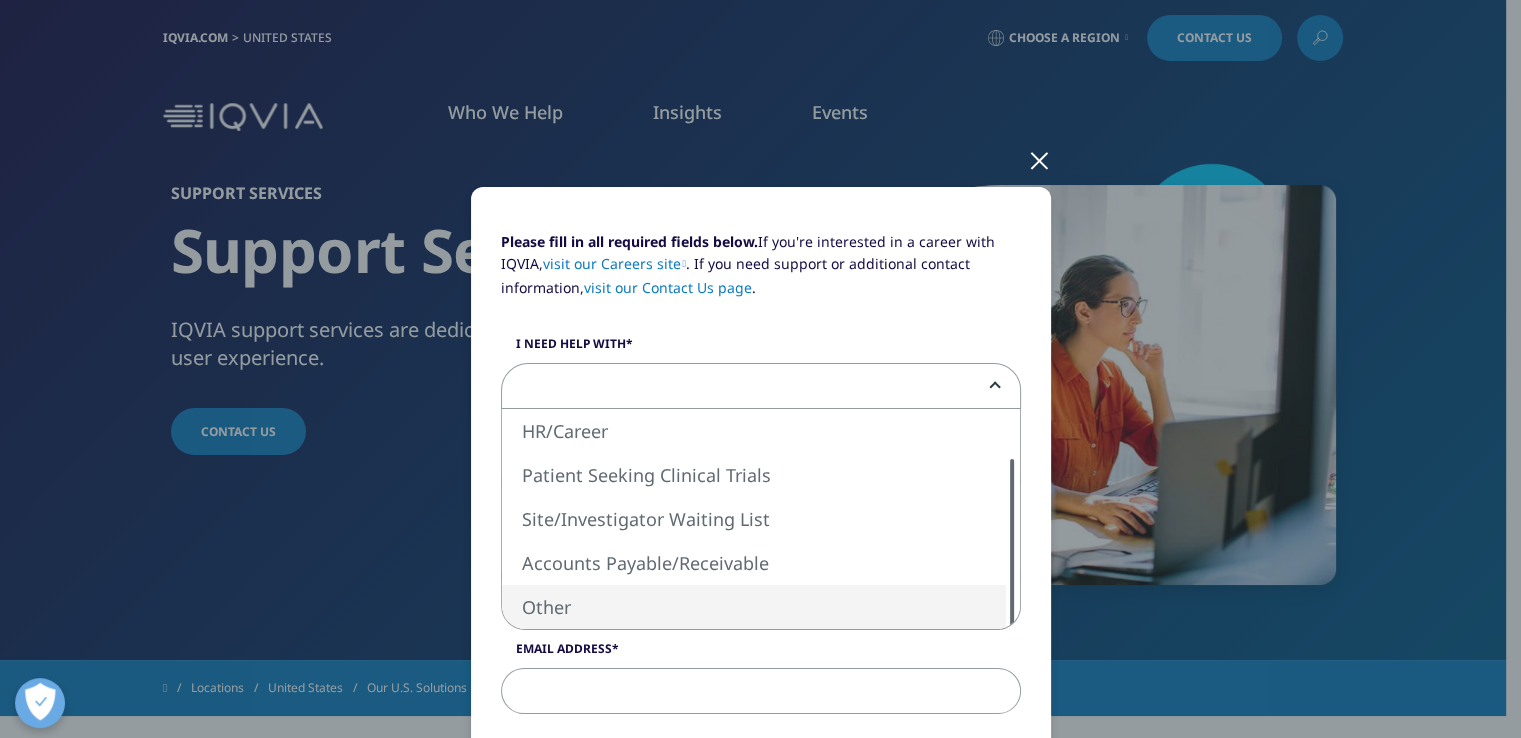 select on "Other" 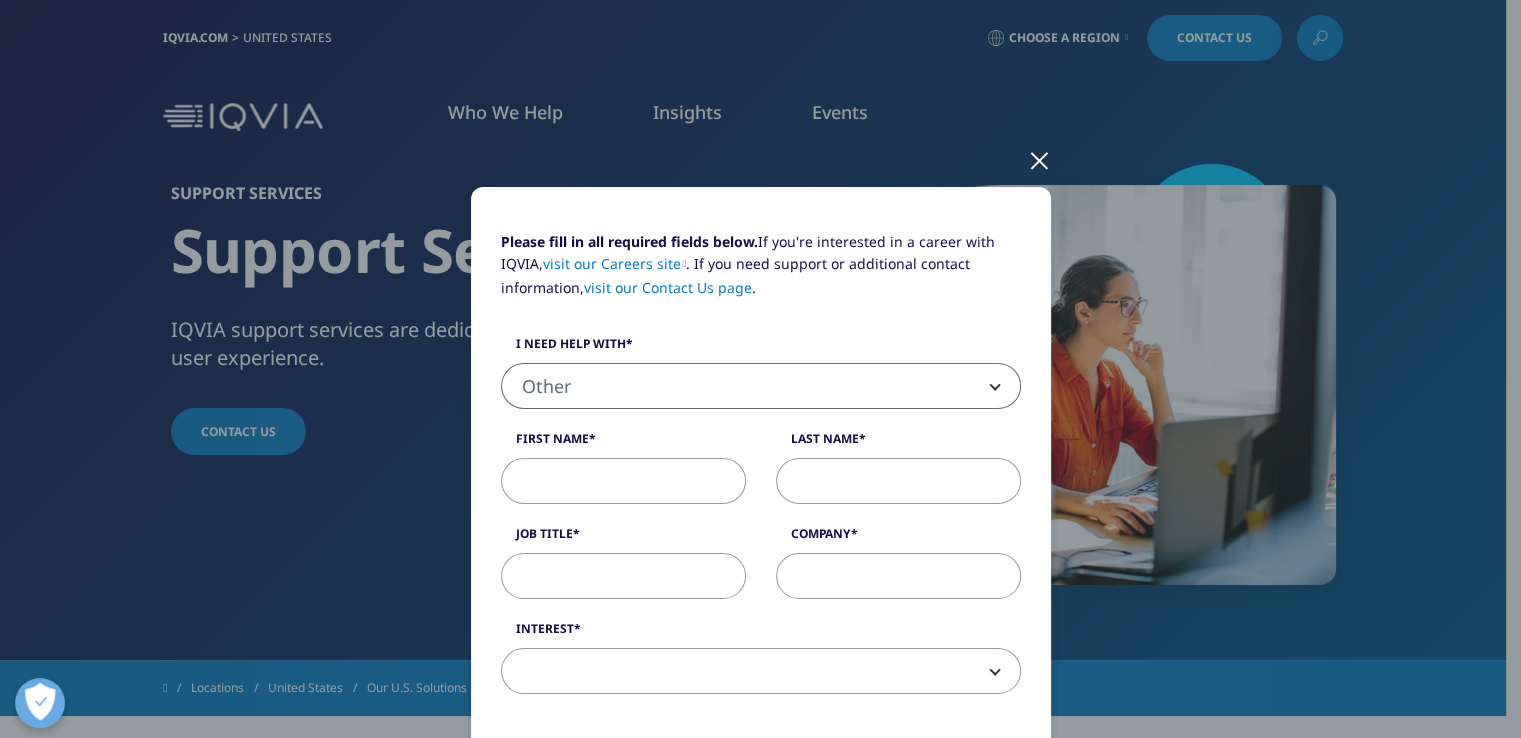 click on "First Name" at bounding box center [623, 481] 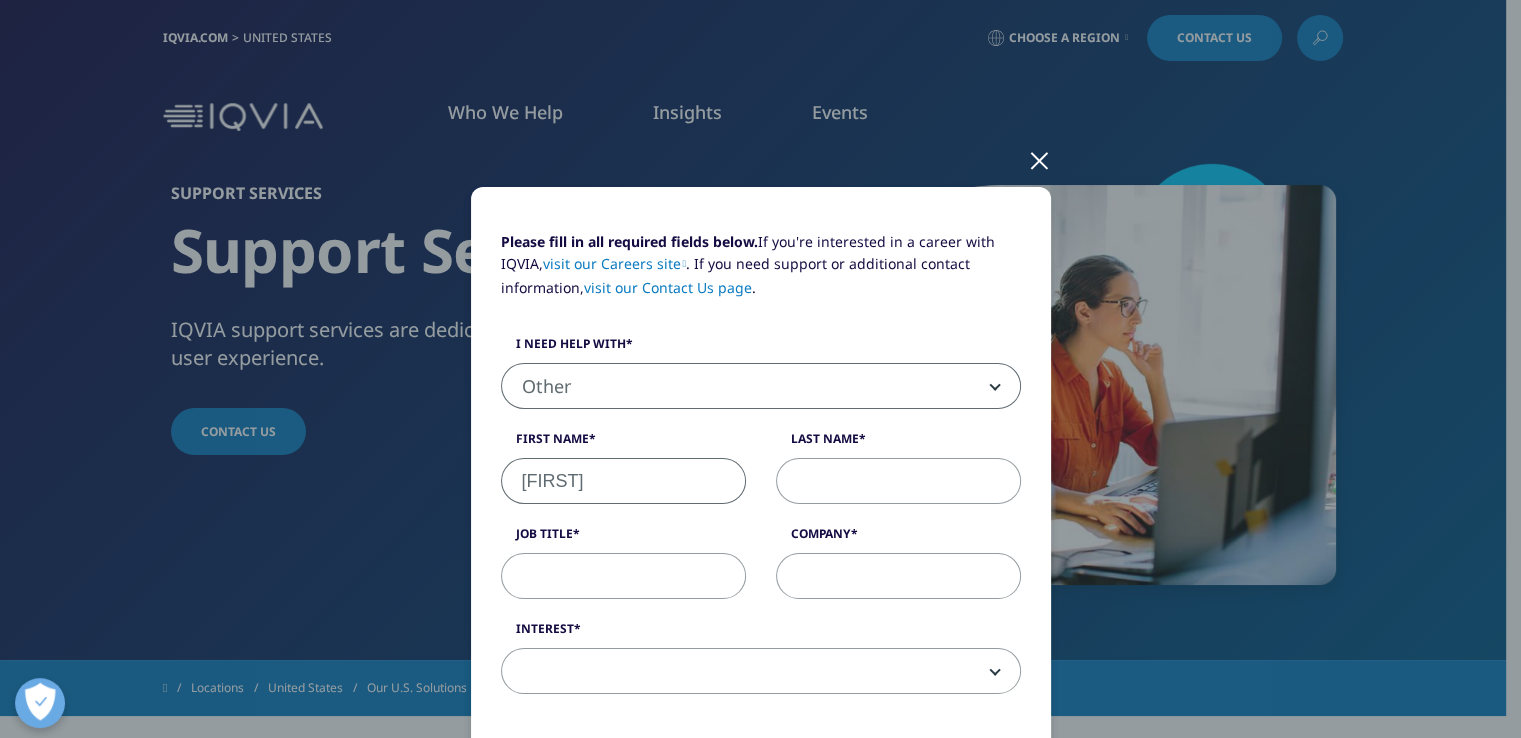 type on "Christian" 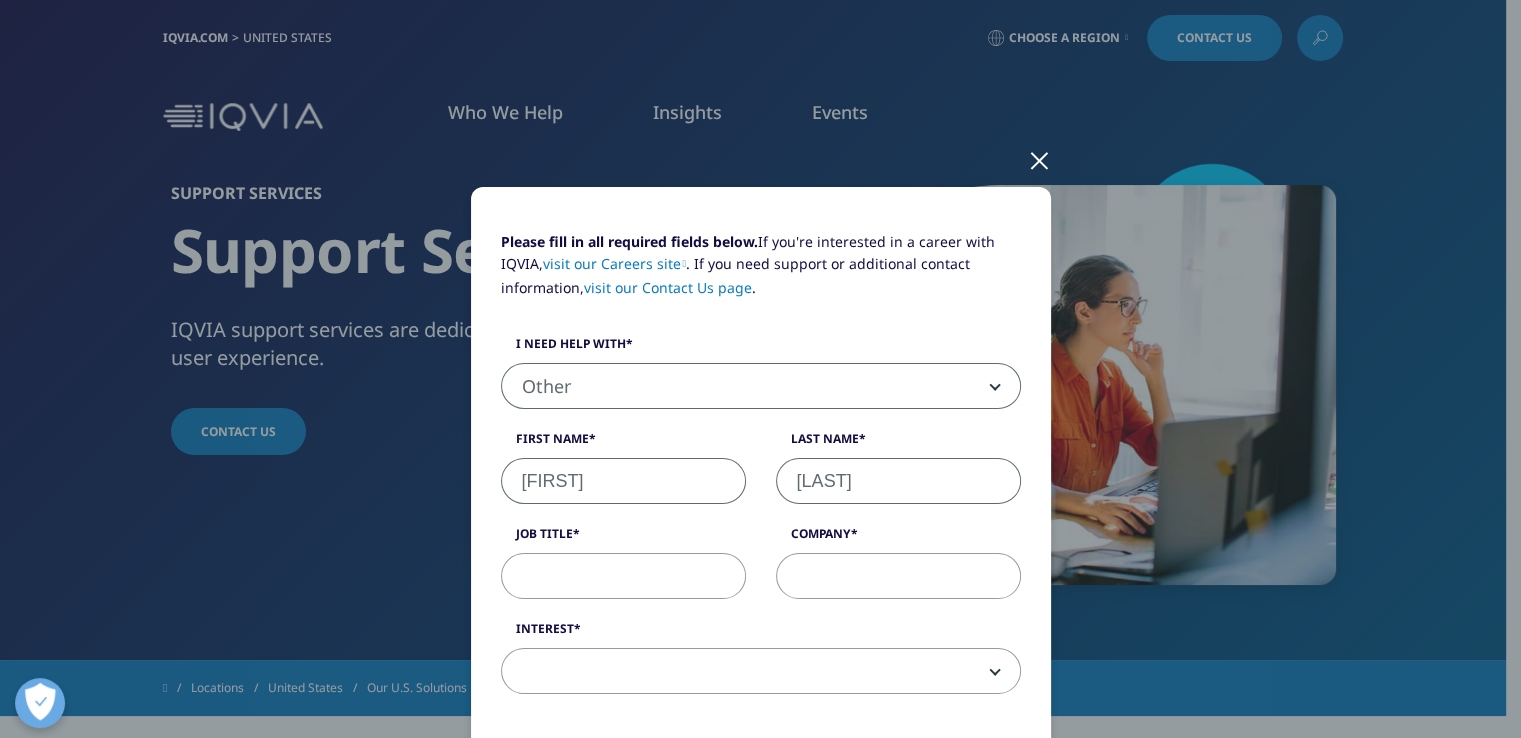 type on "Martinez" 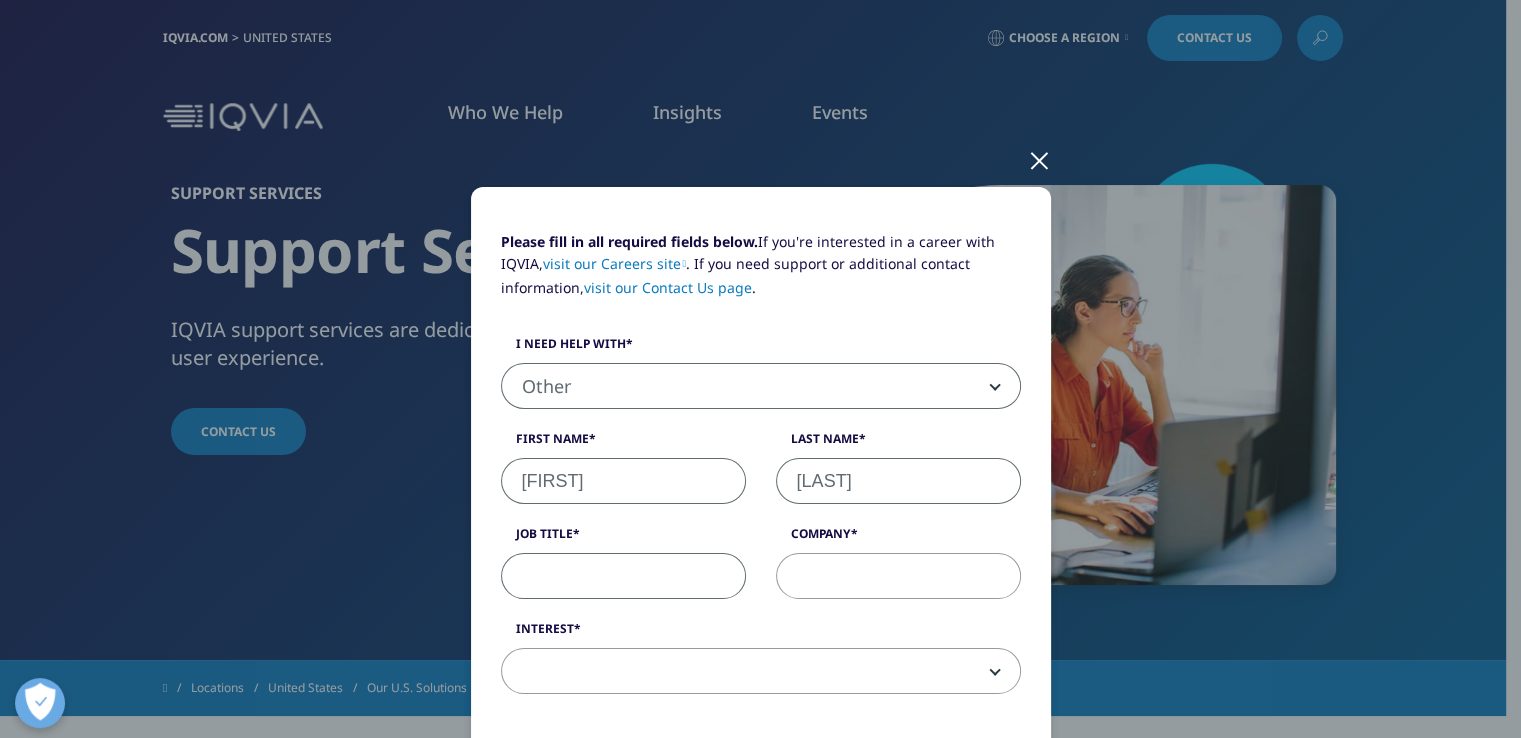 type on "D" 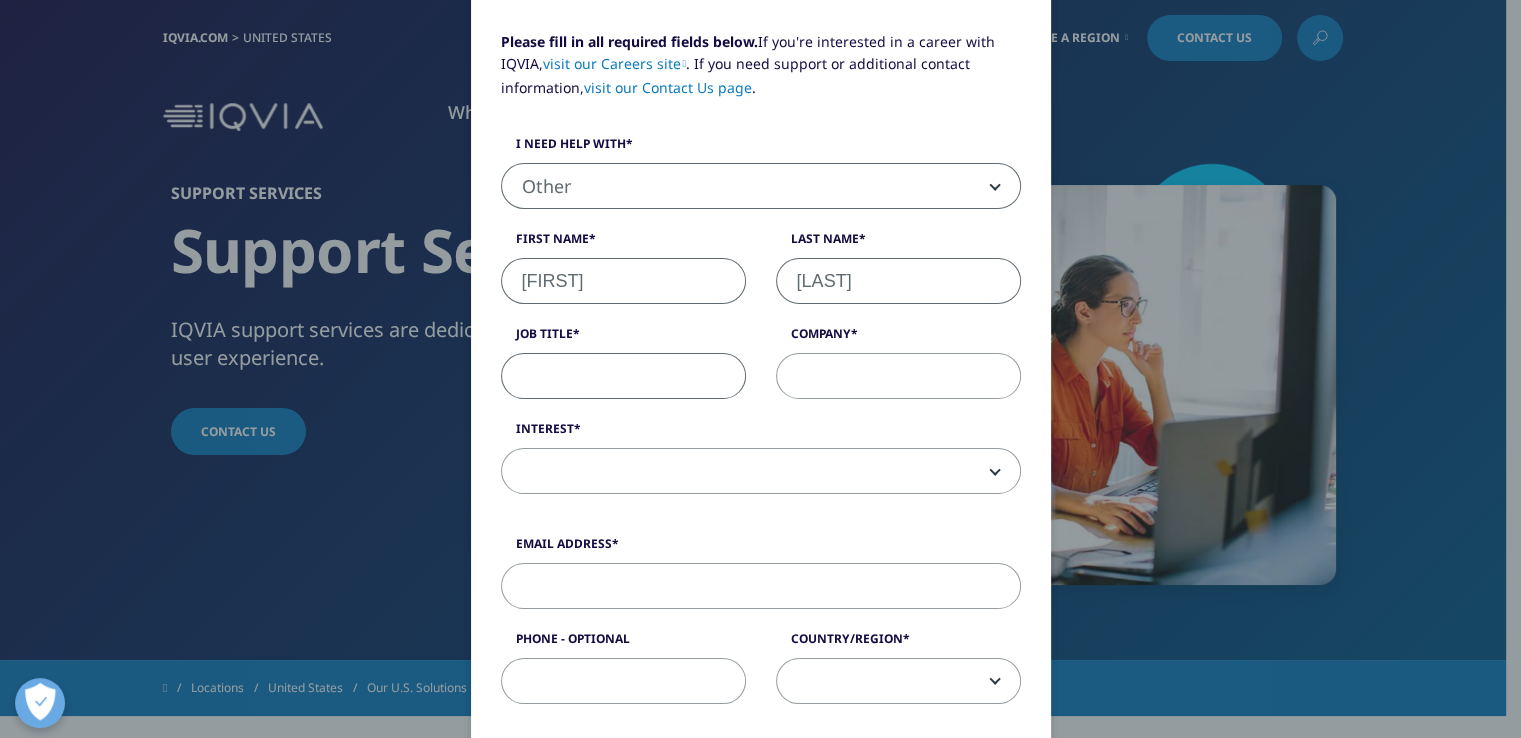 scroll, scrollTop: 300, scrollLeft: 0, axis: vertical 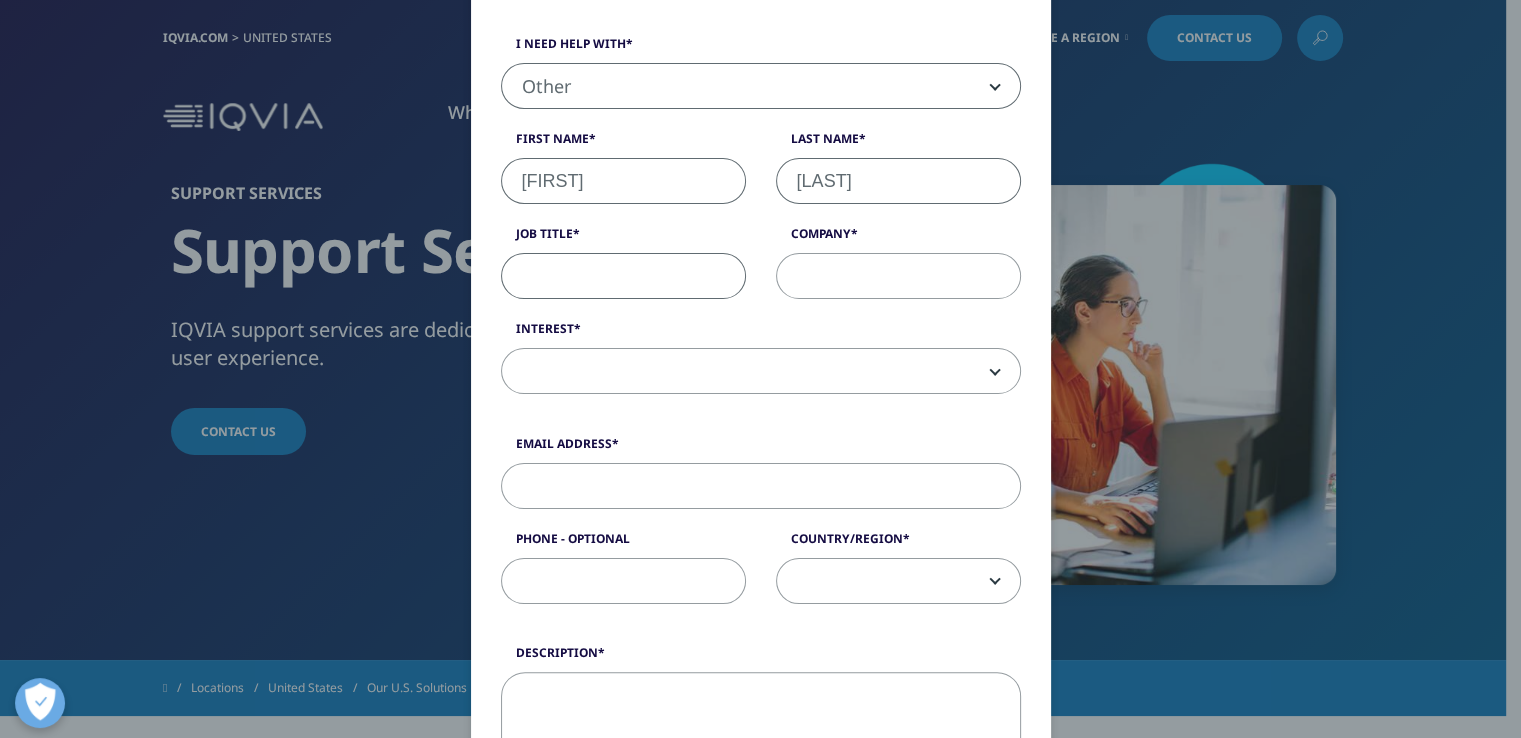 type on "1" 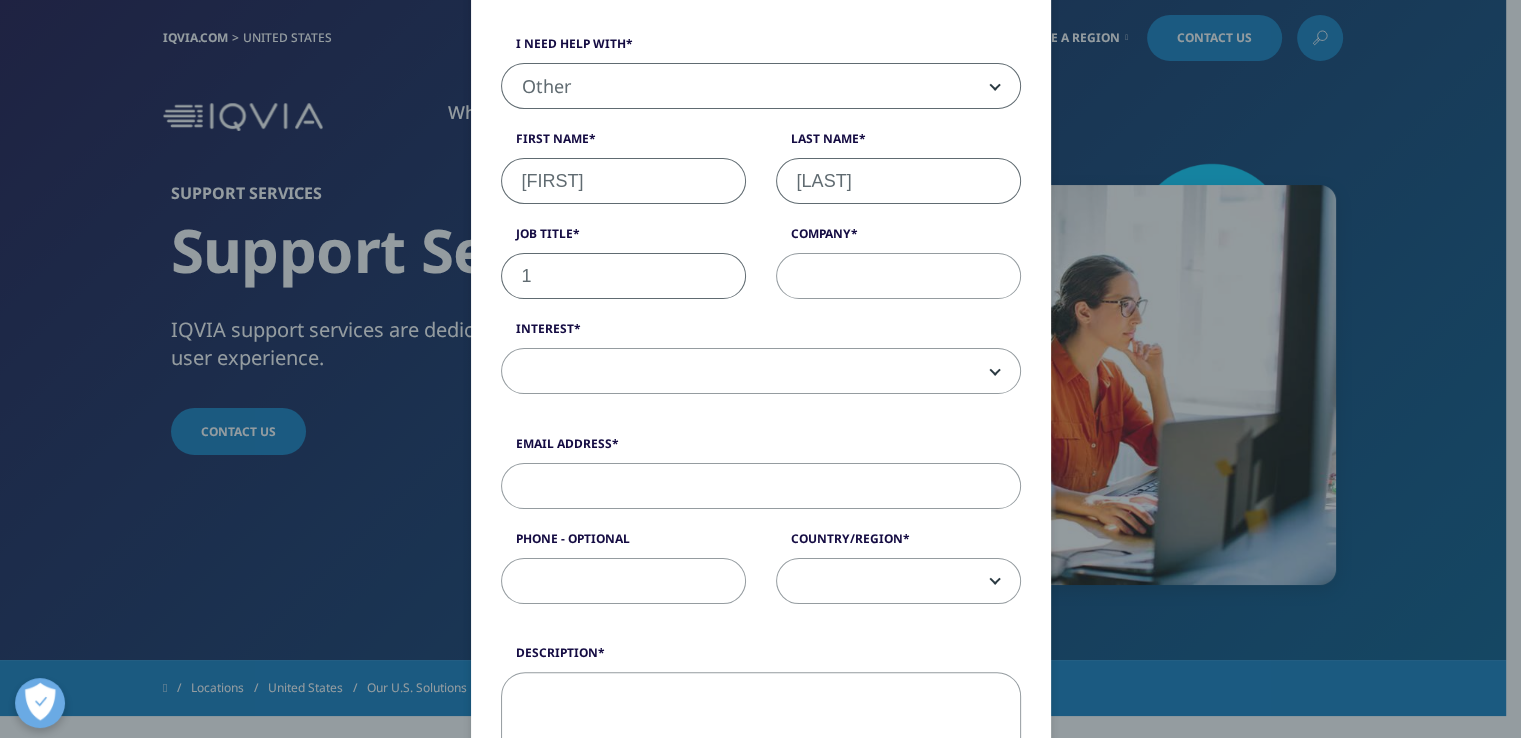 type 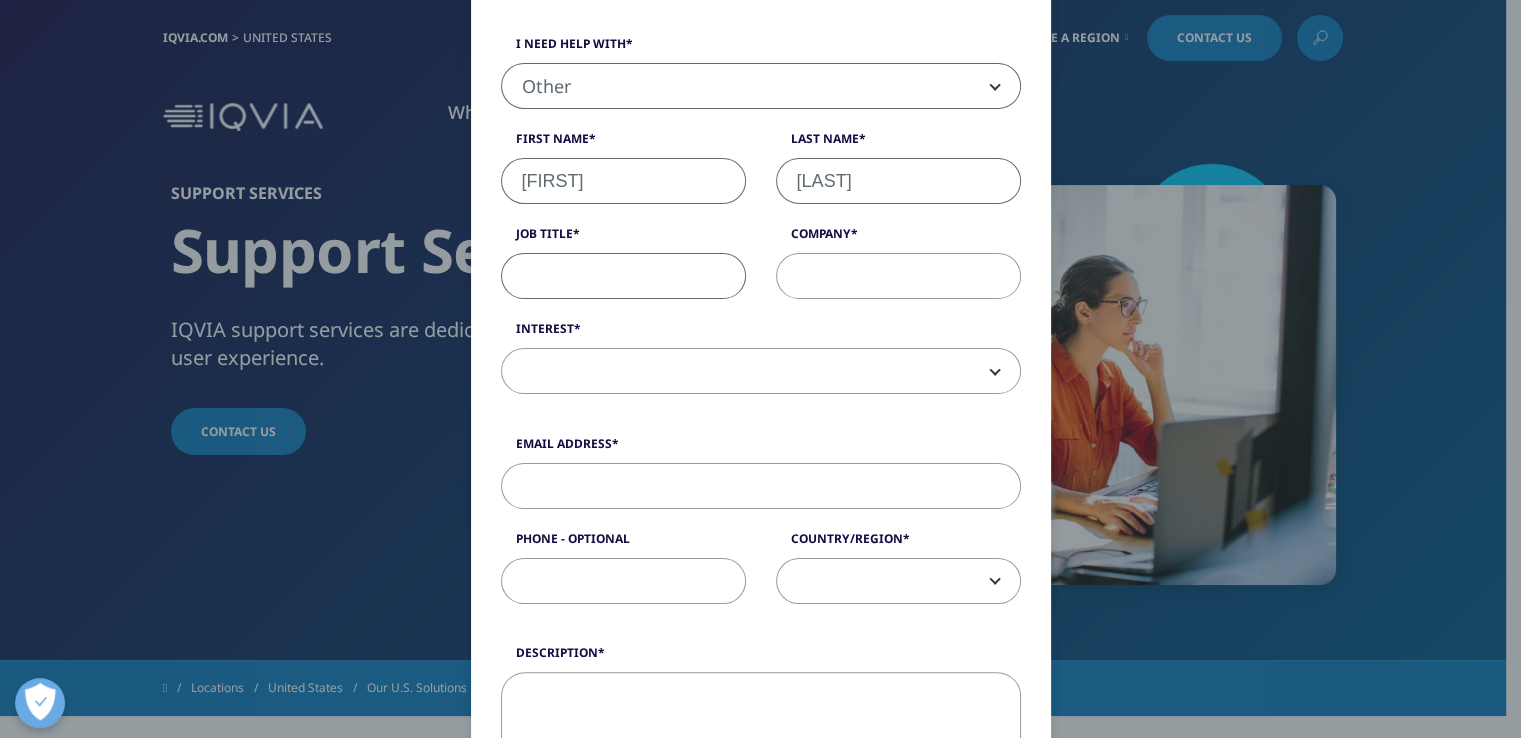 click on "Company" at bounding box center [898, 276] 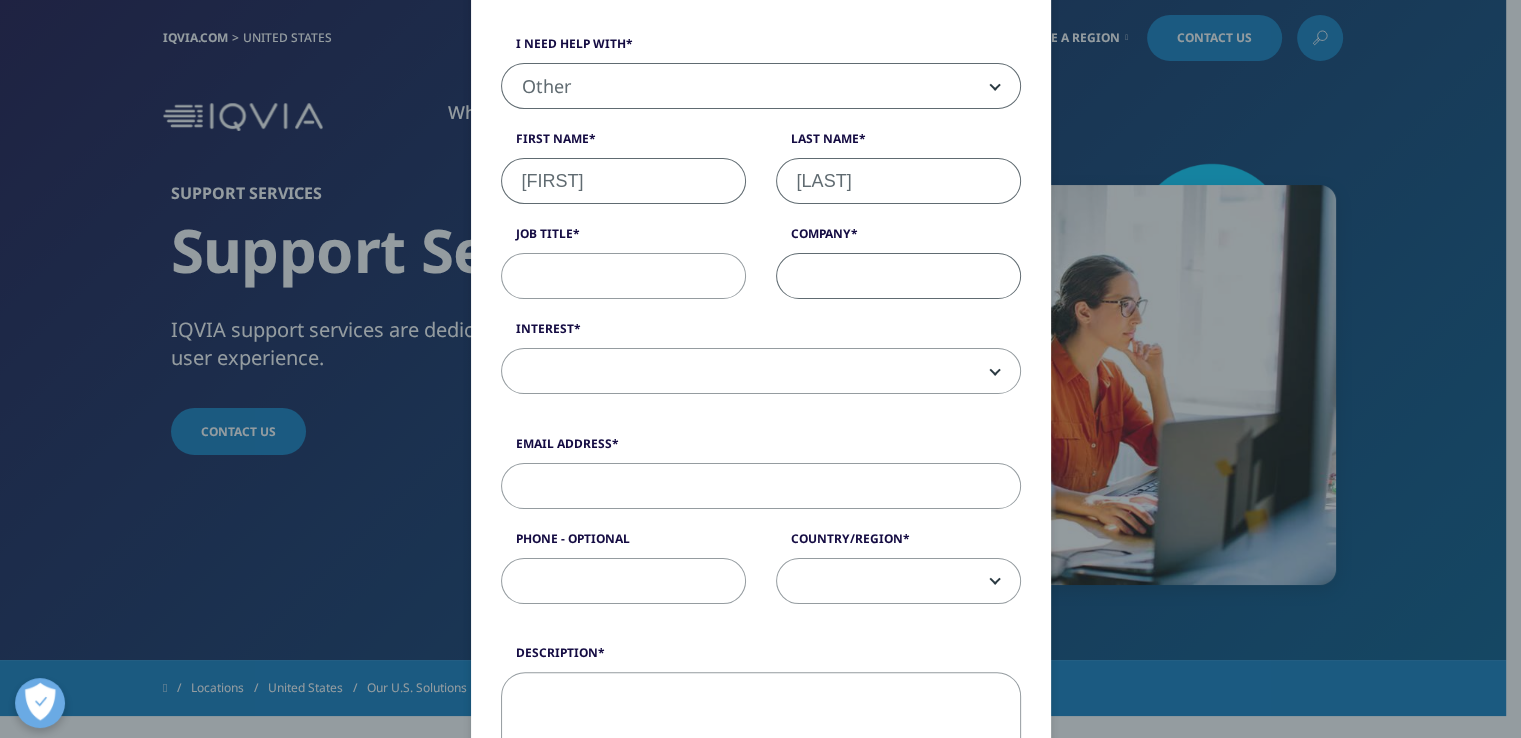 type on "Hillcrest Medical Research" 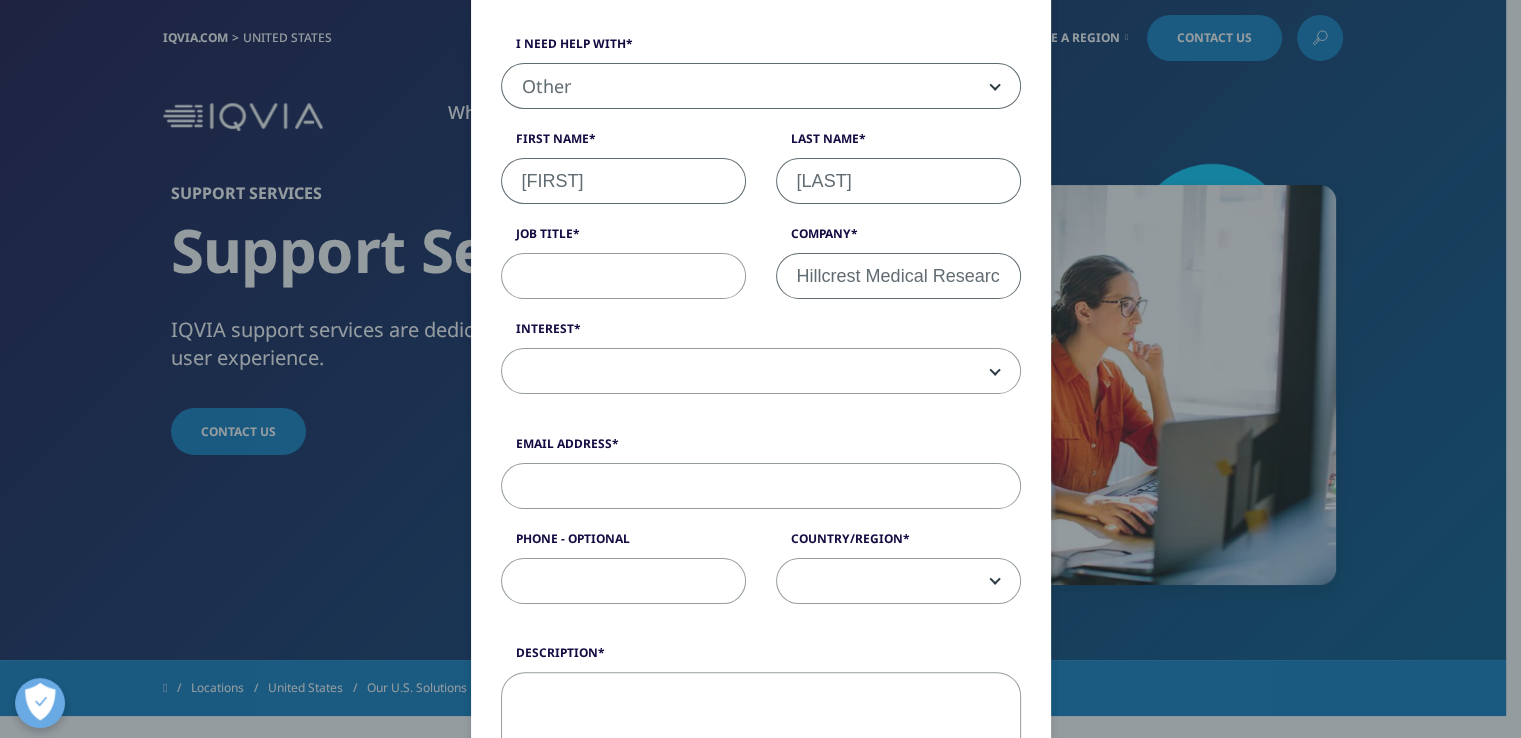 select on "United States" 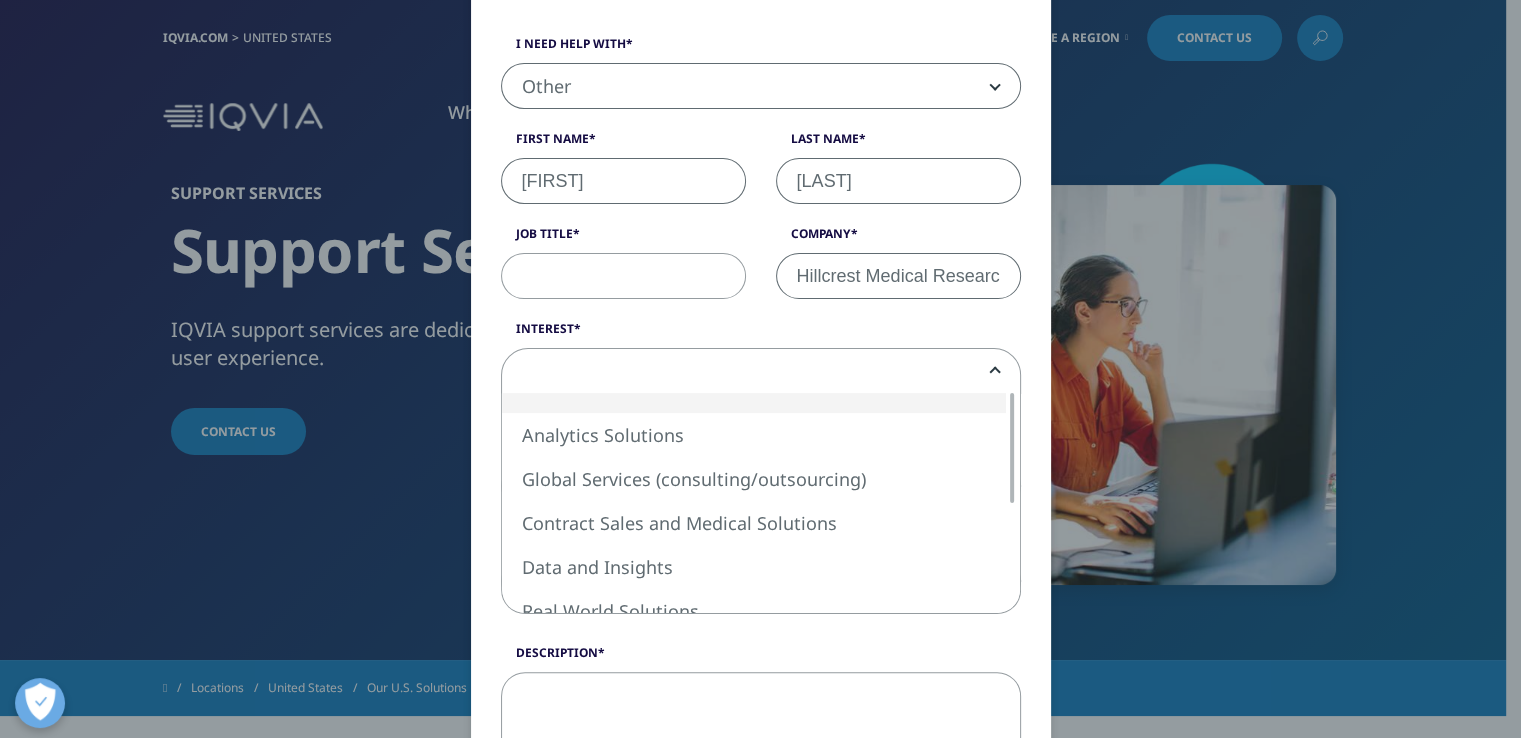 click at bounding box center [761, 372] 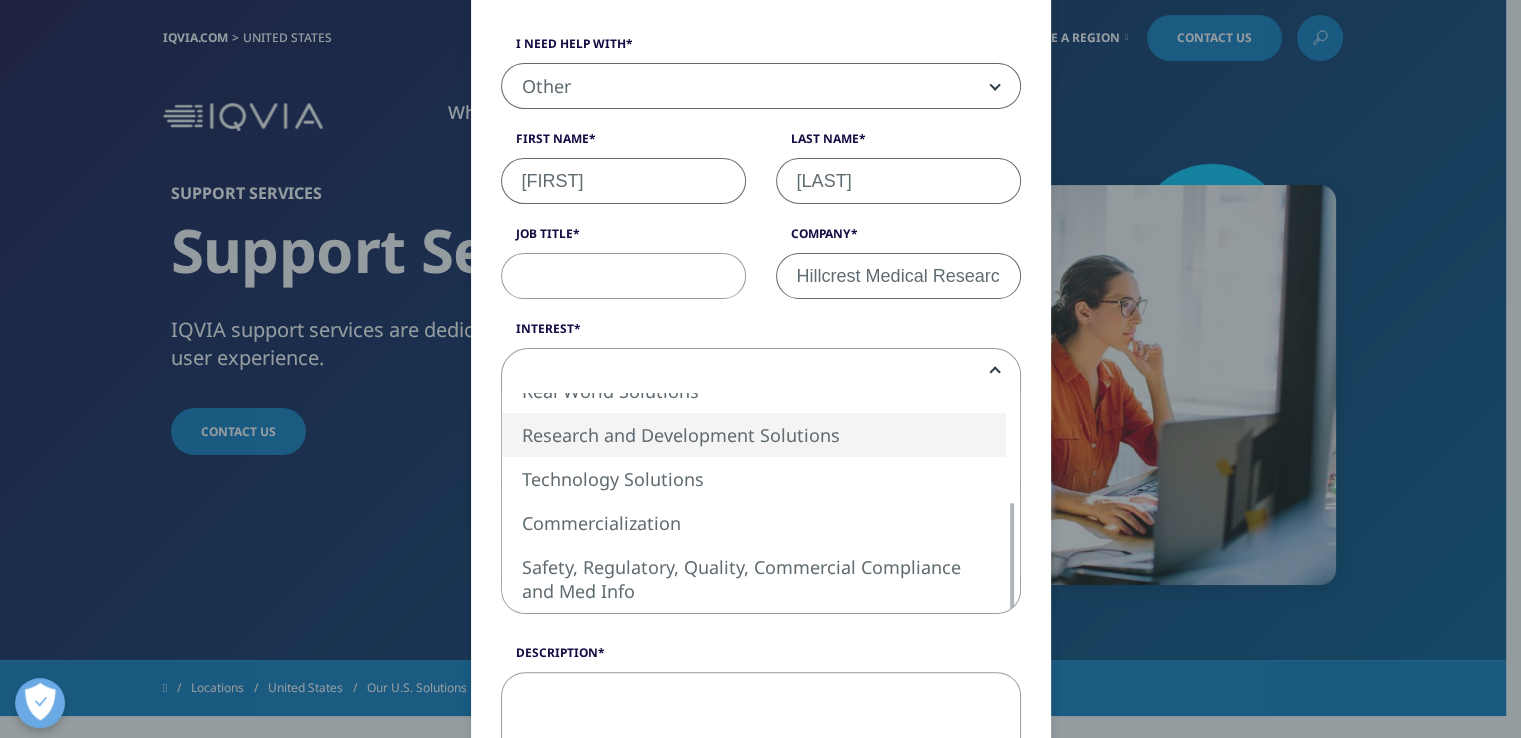 select on "Research and Development Solutions" 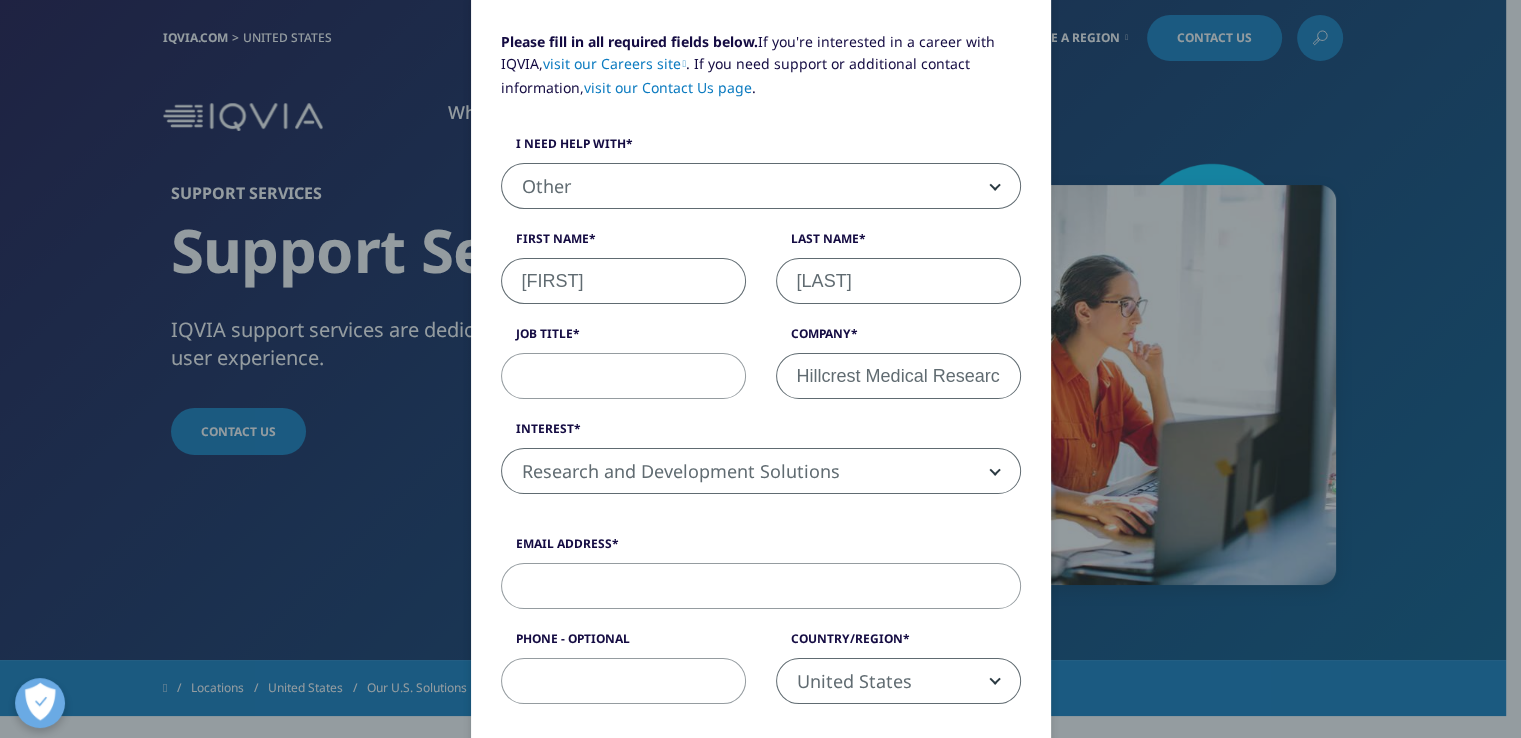 scroll, scrollTop: 0, scrollLeft: 0, axis: both 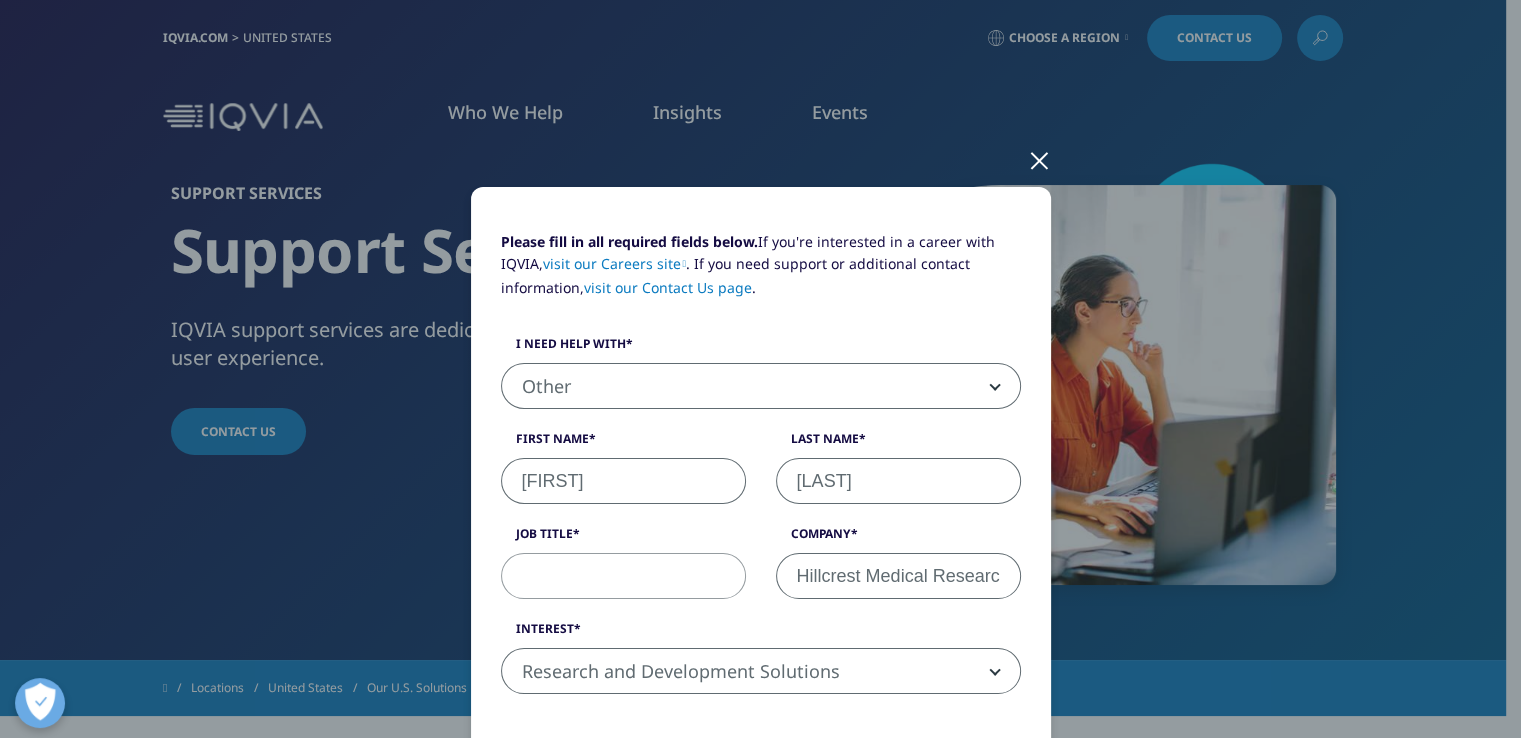 click at bounding box center [1039, 159] 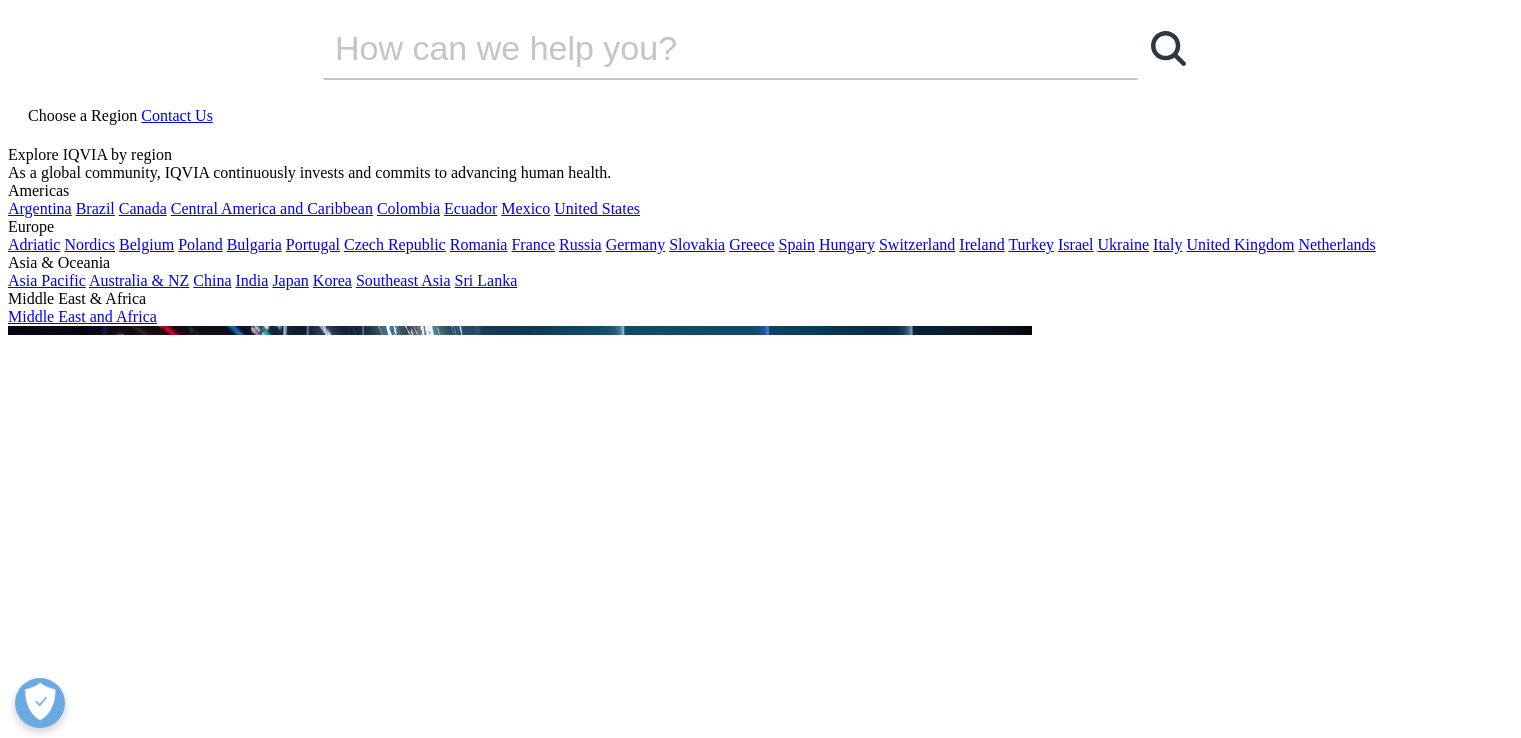 scroll, scrollTop: 400, scrollLeft: 0, axis: vertical 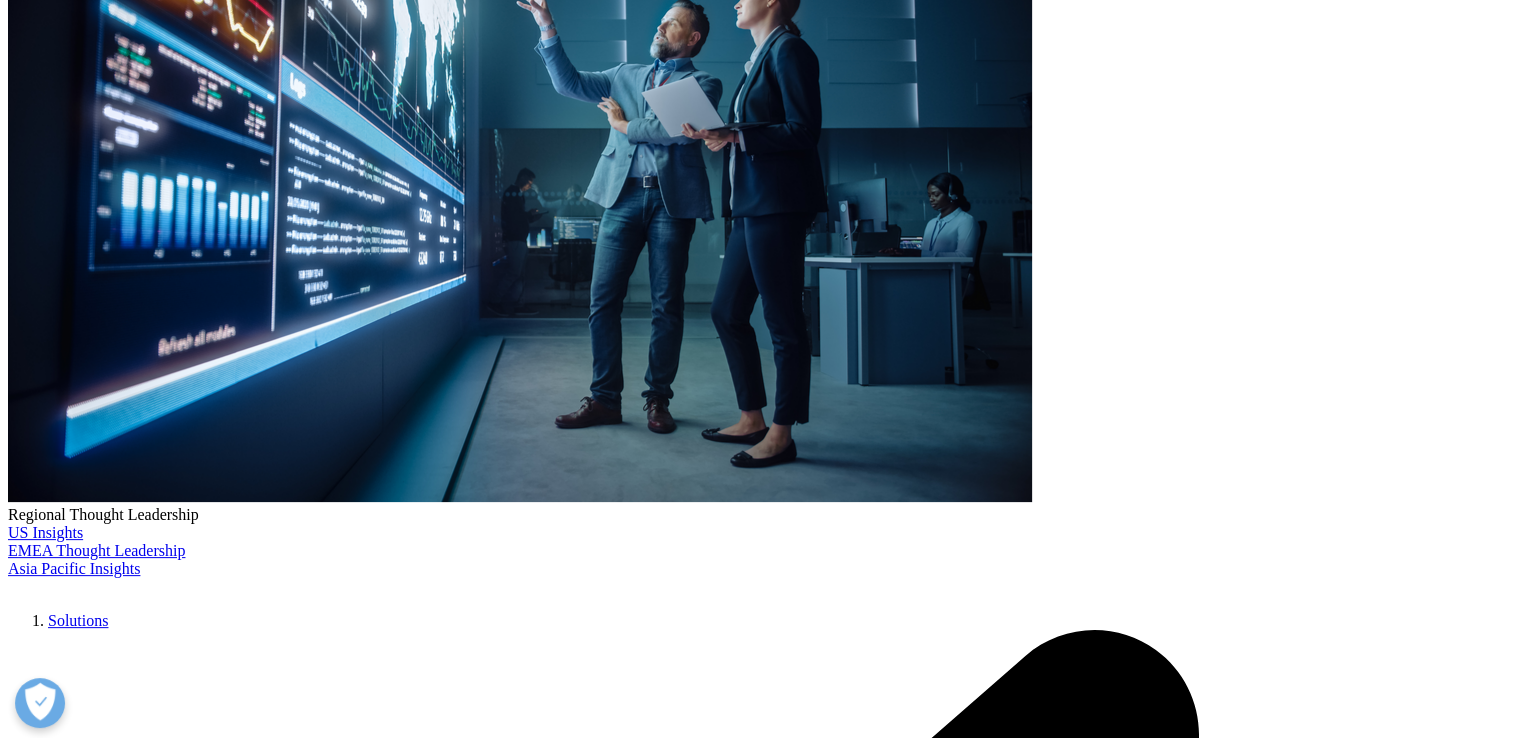 click on "View Toll-Free Numbers" at bounding box center [465, 497] 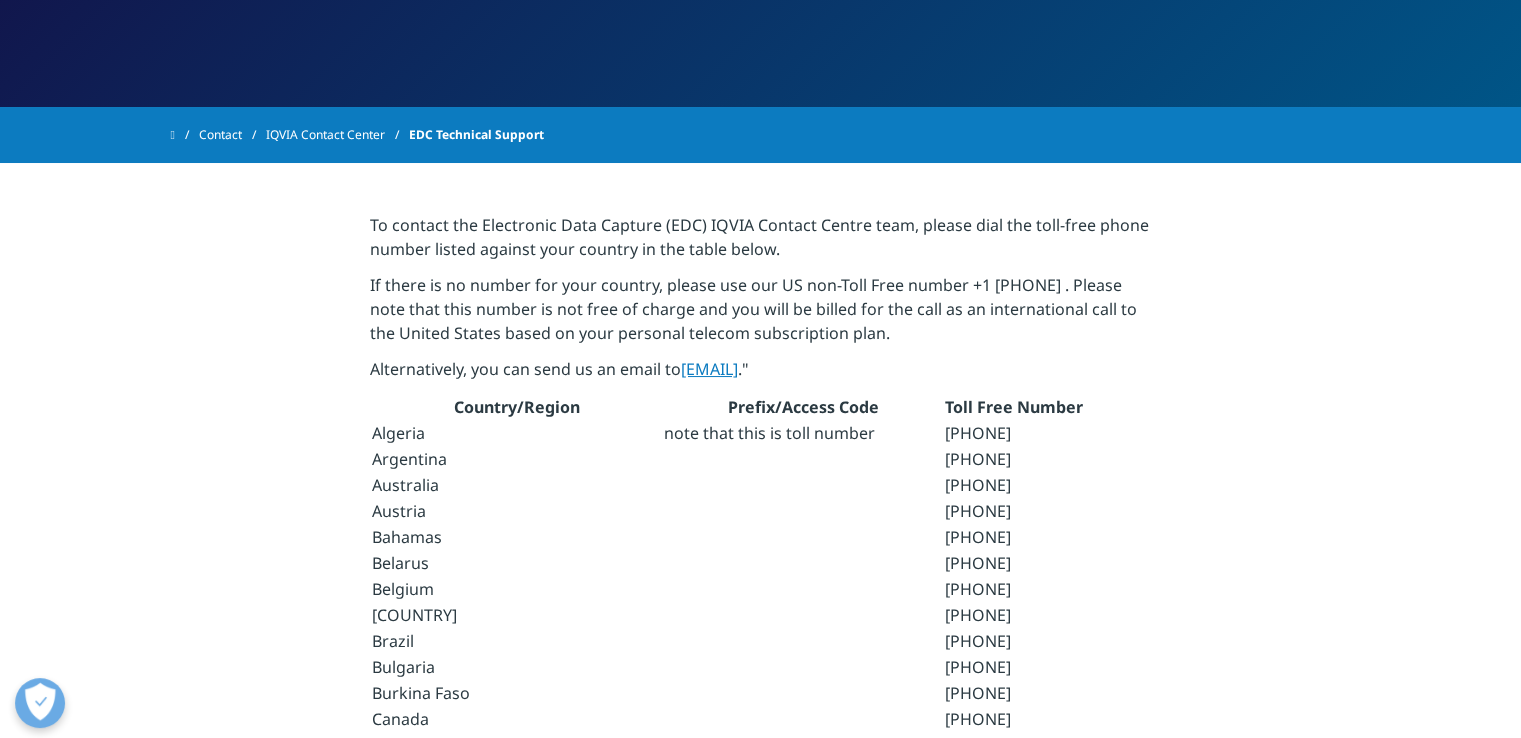 scroll, scrollTop: 0, scrollLeft: 0, axis: both 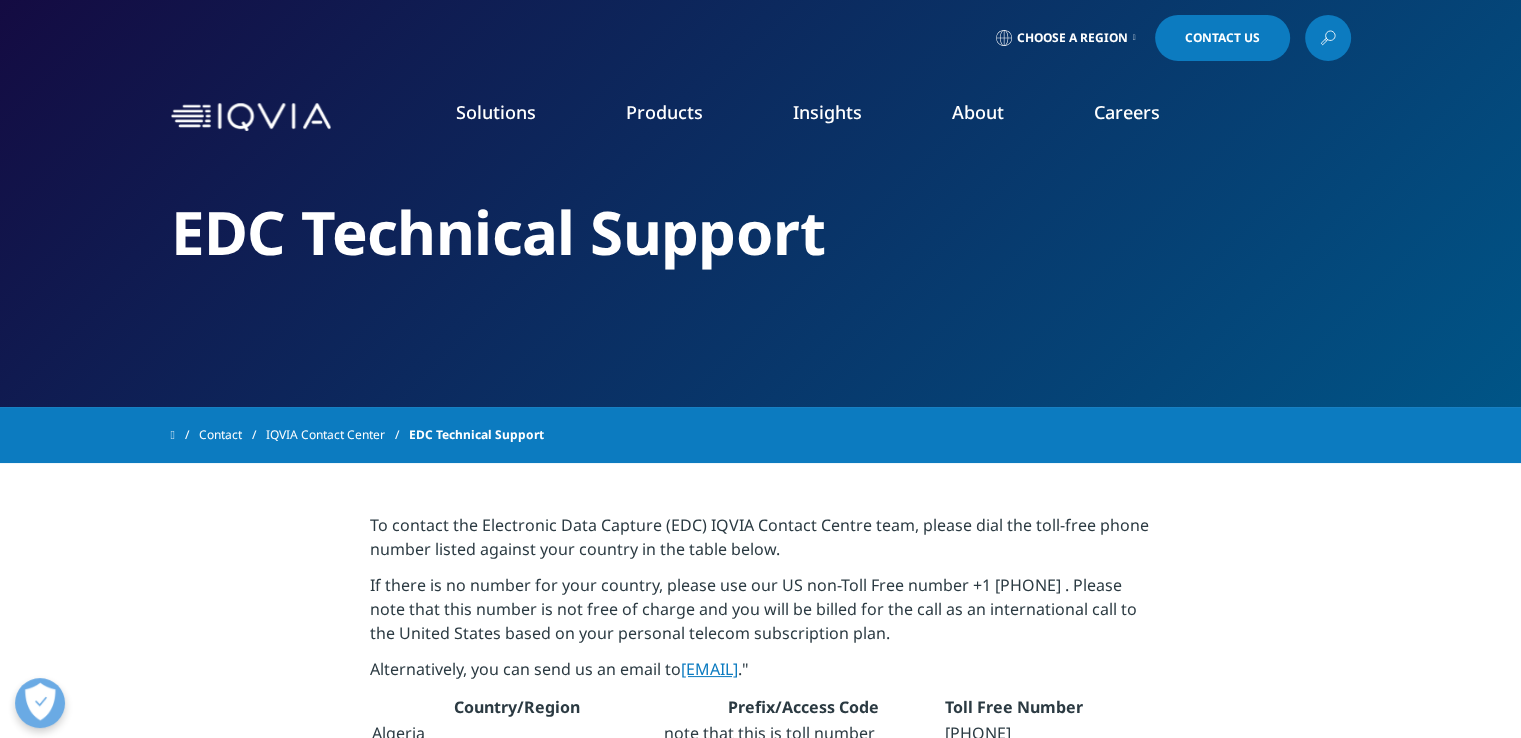 click on "Contact Us" at bounding box center [1222, 38] 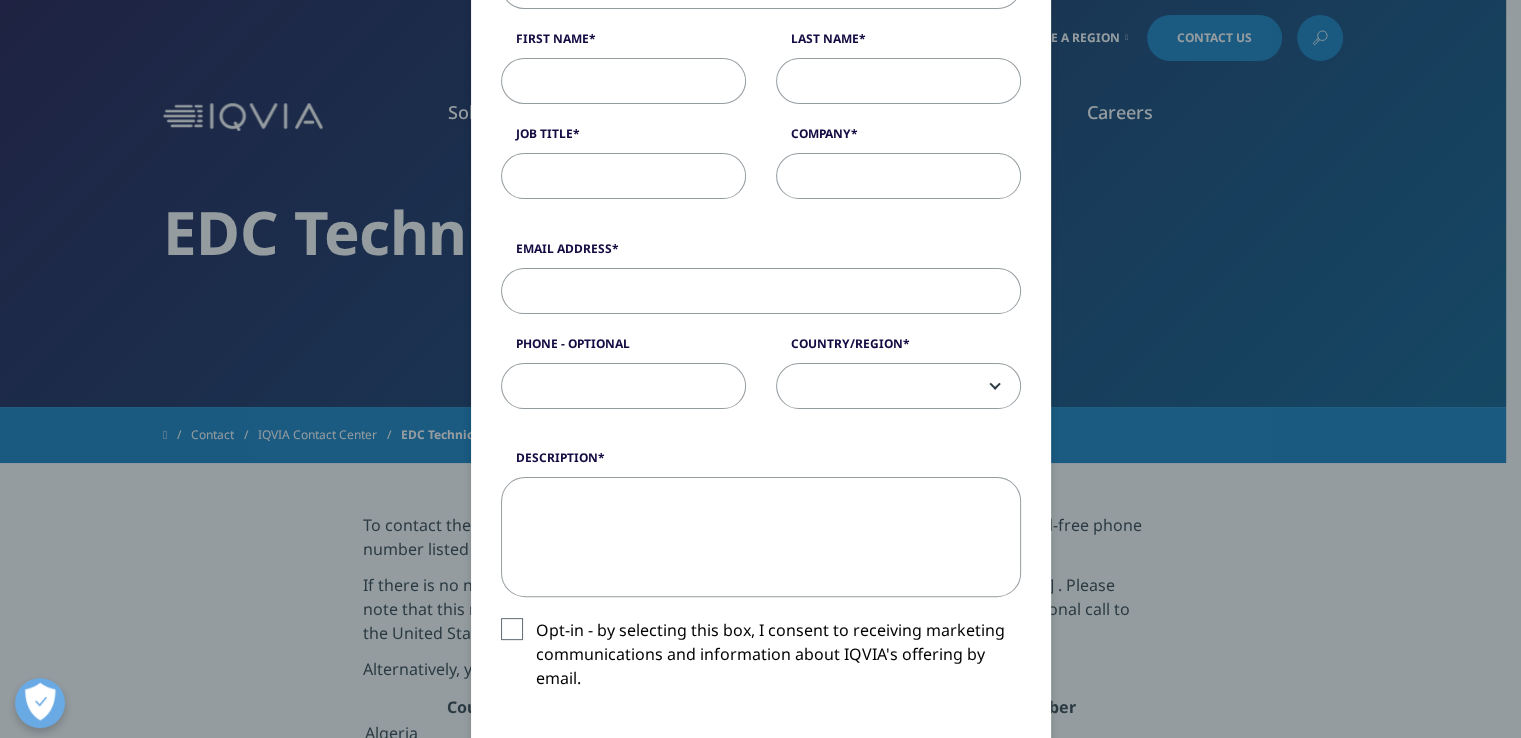 scroll, scrollTop: 0, scrollLeft: 0, axis: both 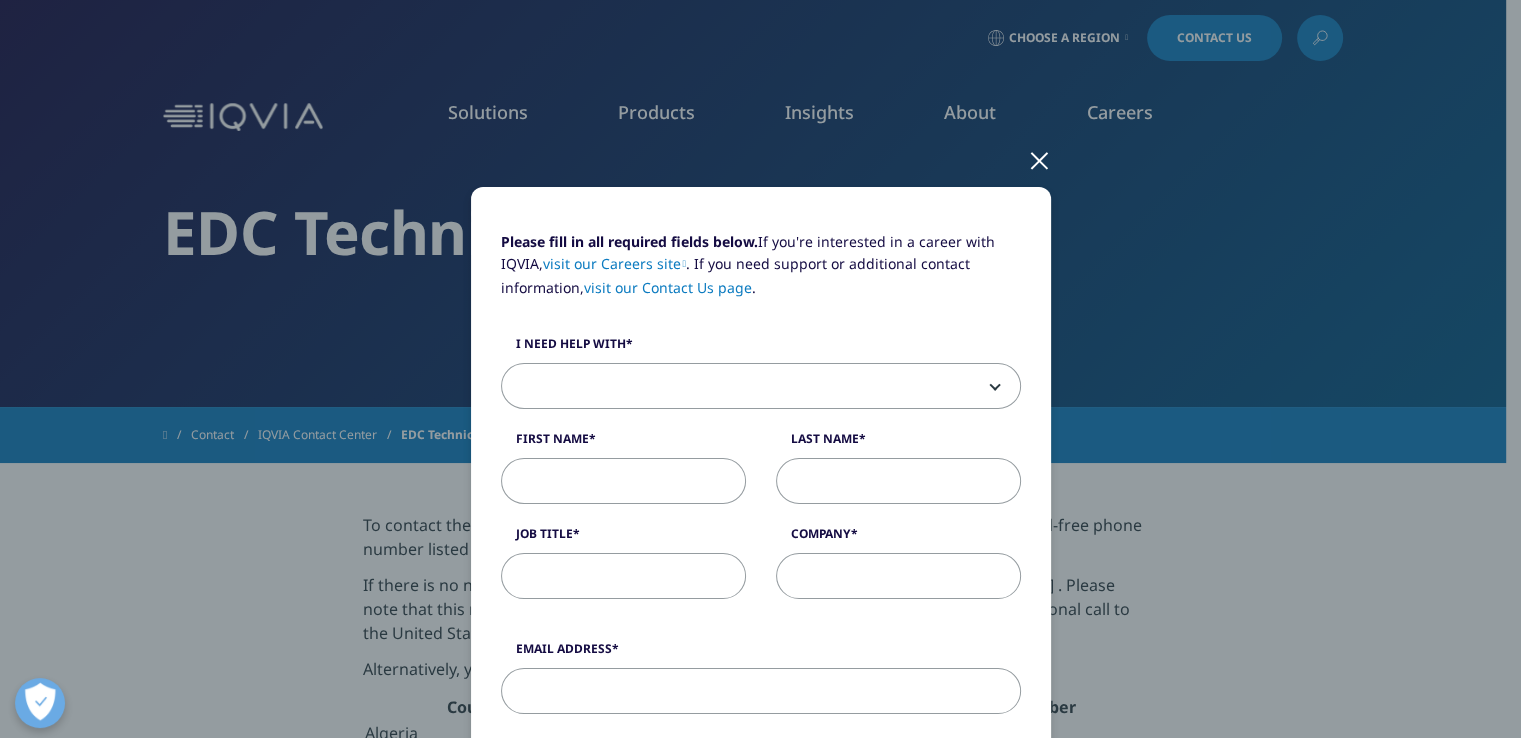 click on "Please fill in all required fields below.  If you're interested in a career with IQVIA,  visit our Careers site . If you need support or additional contact information,  visit our Contact Us page .
I need help with
Sales
HR/Career
Patient Seeking Clinical Trials
Site/Investigator Waiting List
Accounts Payable/Receivable
Other
First Name
Last Name
Job Title
Company
Interest
Analytics Solutions
Global Services (consulting/outsourcing)
Contract Sales and Medical Solutions
Data and Insights
Real World Solutions
Research and Development Solutions
Technology Solutions
Commercialization
Safety, Regulatory, Quality, Commercial Compliance and Med Info
Email Address
Phone - Optional
Country/Region" at bounding box center [761, 831] 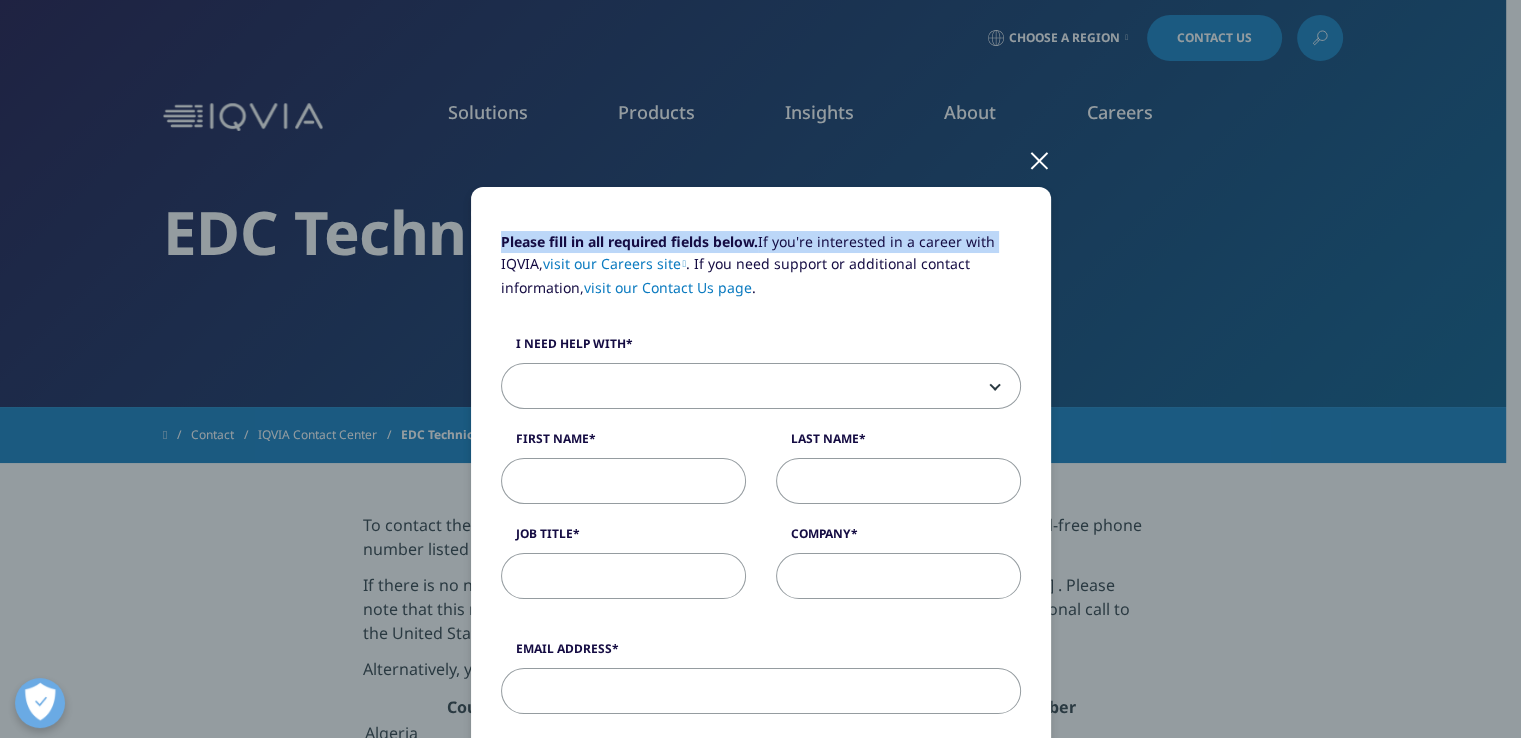 click on "Please fill in all required fields below.  If you're interested in a career with IQVIA,  visit our Careers site . If you need support or additional contact information,  visit our Contact Us page .
I need help with
Sales
HR/Career
Patient Seeking Clinical Trials
Site/Investigator Waiting List
Accounts Payable/Receivable
Other
First Name
Last Name
Job Title
Company
Interest
Analytics Solutions
Global Services (consulting/outsourcing)
Contract Sales and Medical Solutions
Data and Insights
Real World Solutions
Research and Development Solutions
Technology Solutions
Commercialization
Safety, Regulatory, Quality, Commercial Compliance and Med Info
Email Address
Phone - Optional
Country/Region" at bounding box center (761, 831) 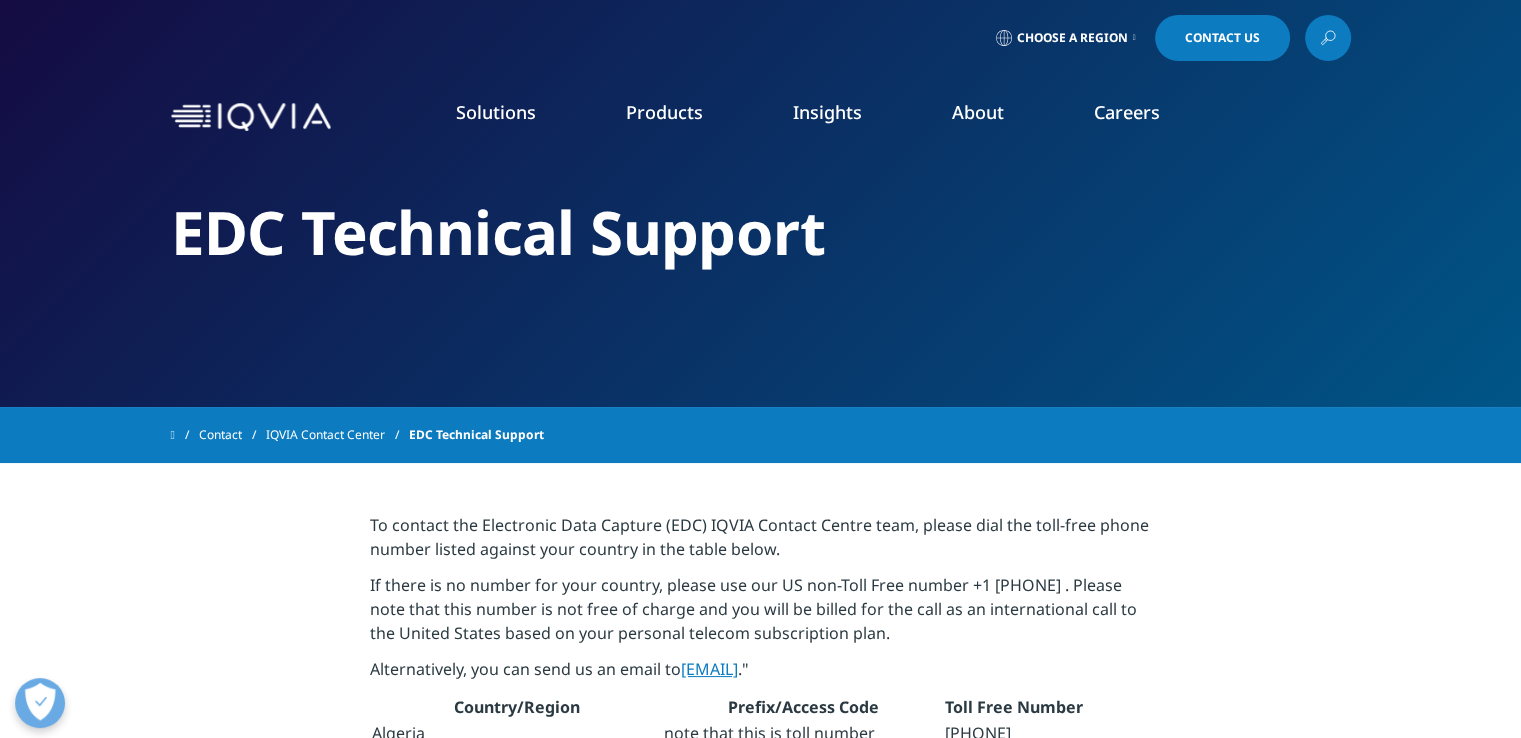 click on "About" at bounding box center [978, 112] 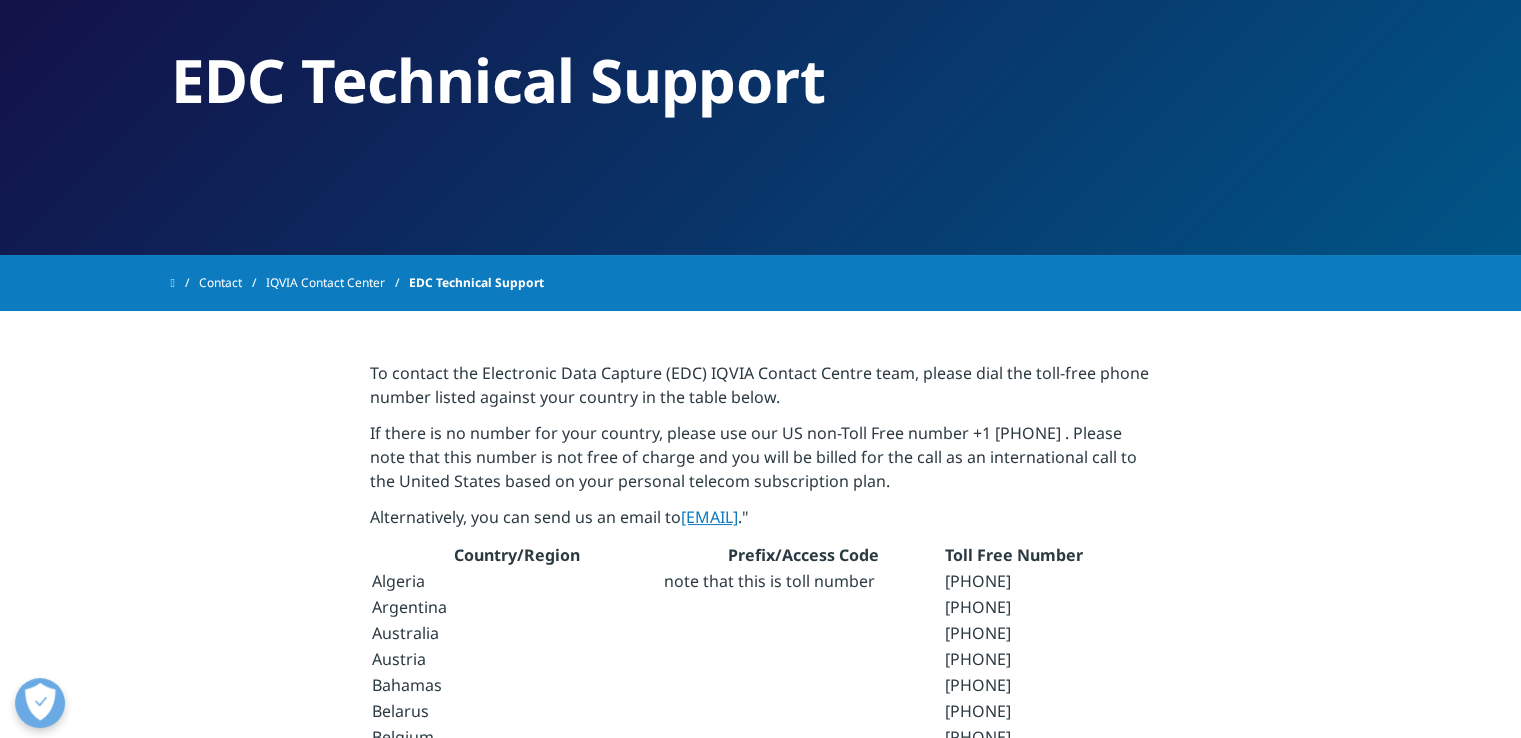 scroll, scrollTop: 0, scrollLeft: 0, axis: both 